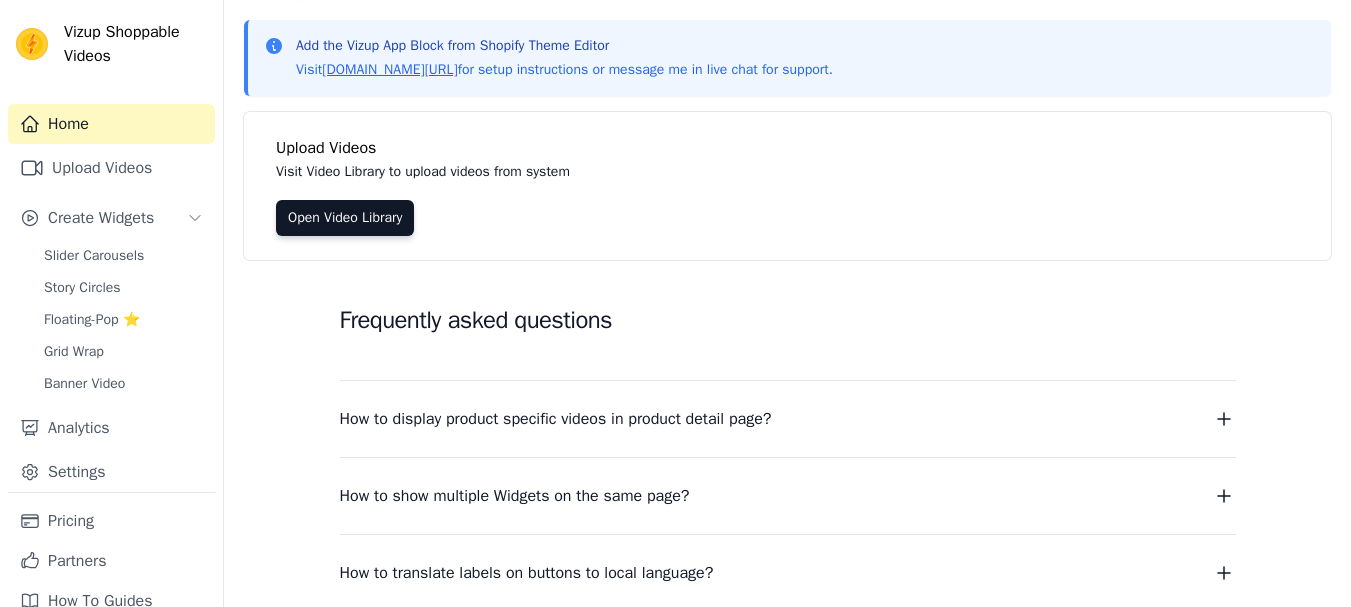 scroll, scrollTop: 0, scrollLeft: 0, axis: both 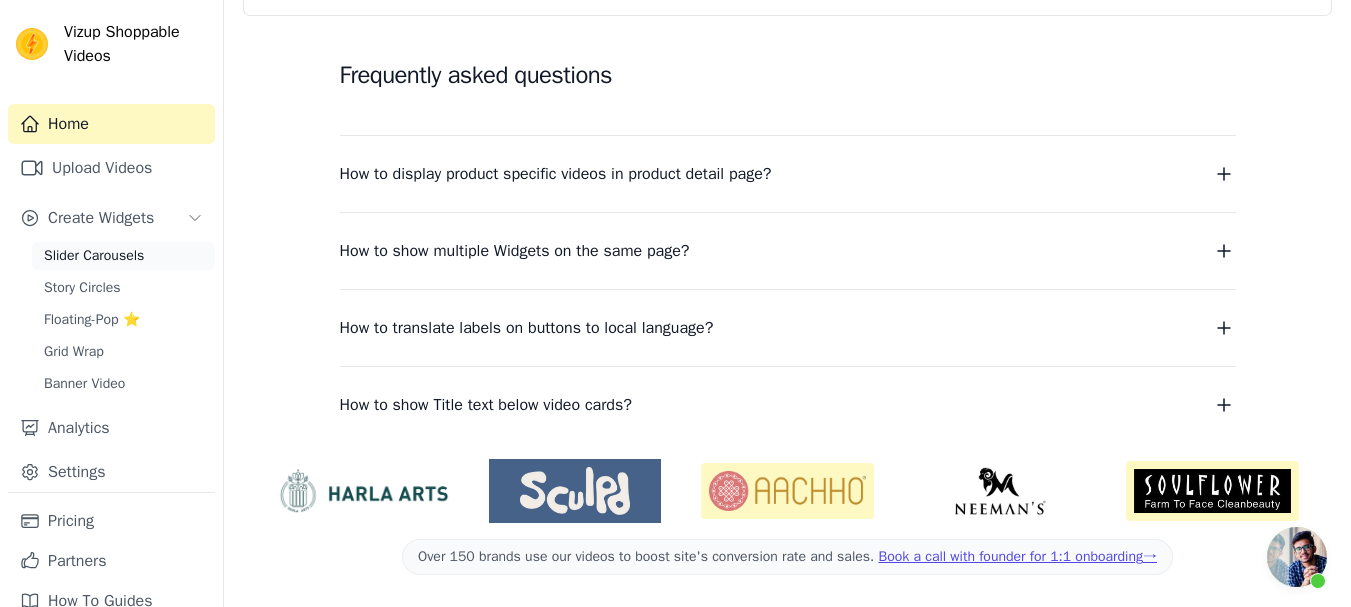 click on "Slider Carousels" at bounding box center (94, 256) 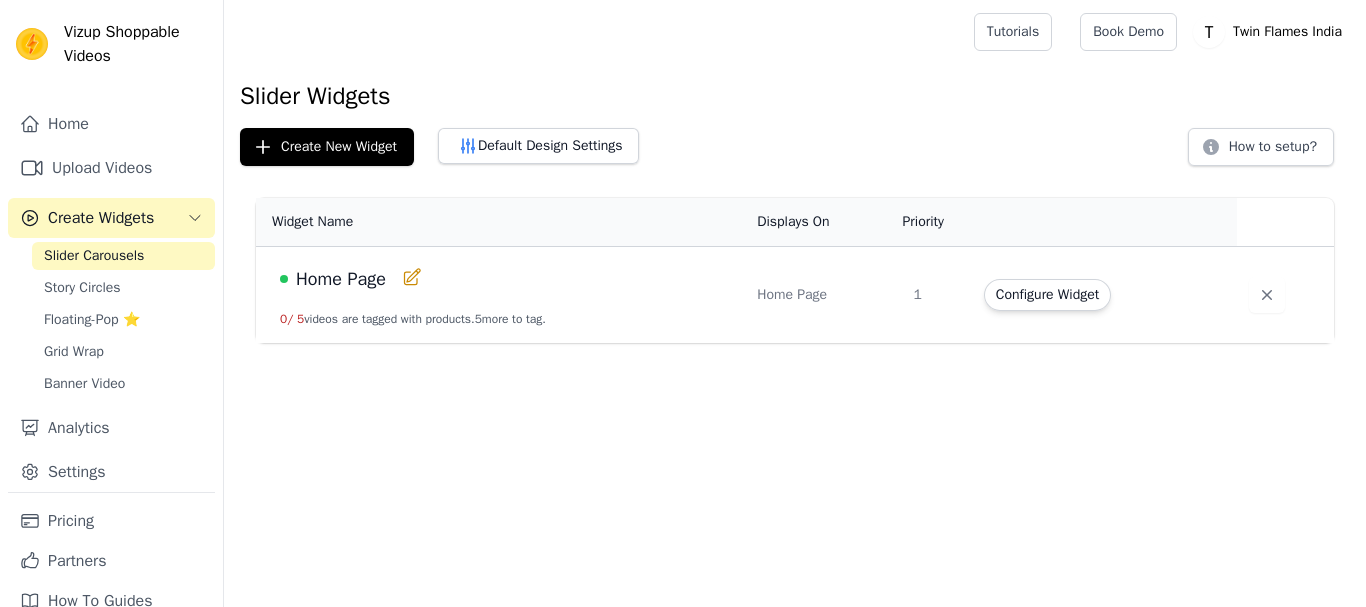 scroll, scrollTop: 0, scrollLeft: 0, axis: both 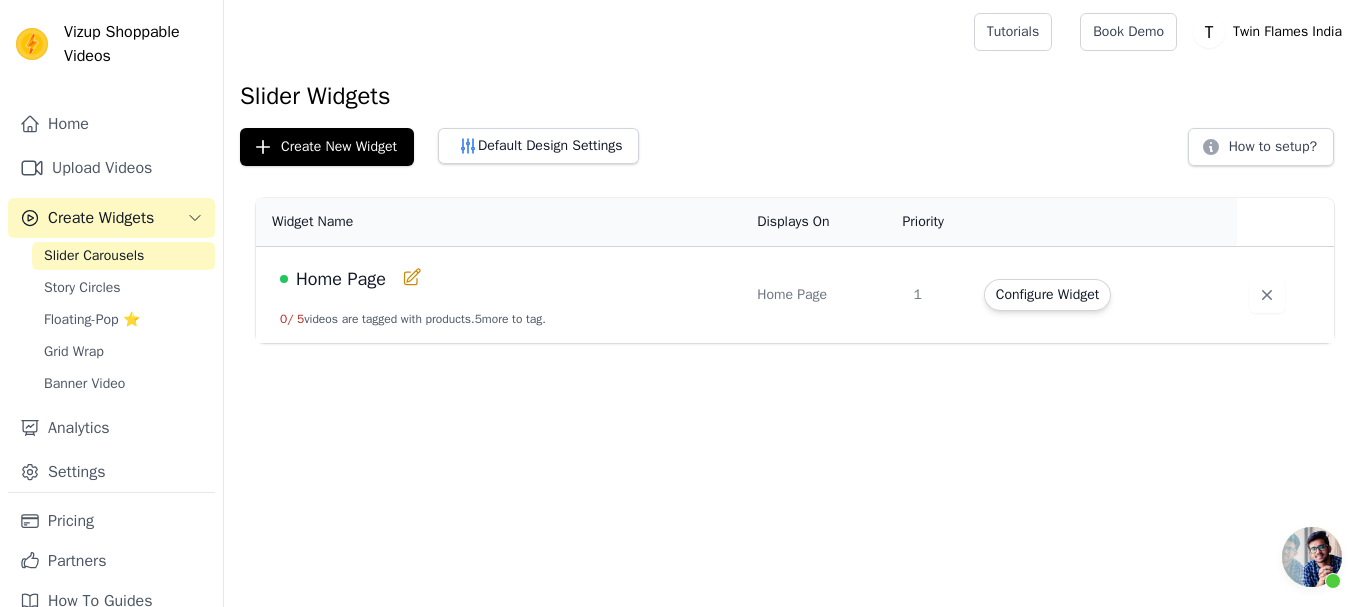 click on "Home Page" at bounding box center [341, 279] 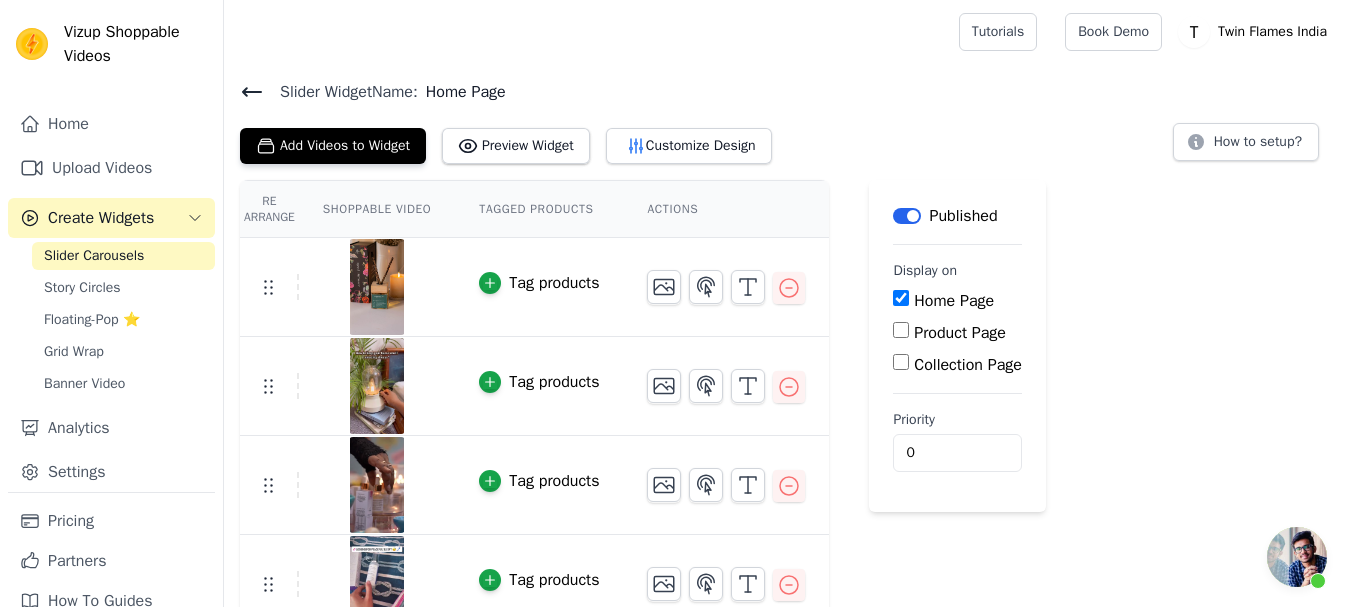 scroll, scrollTop: 126, scrollLeft: 0, axis: vertical 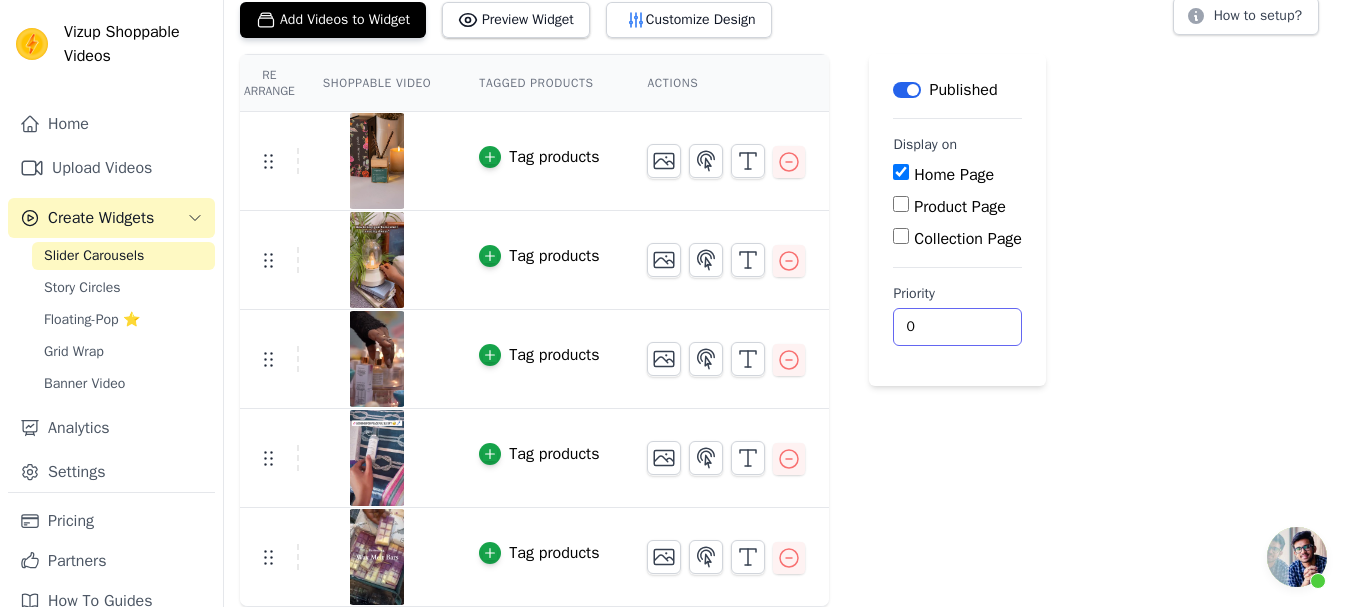 click on "0" at bounding box center [957, 327] 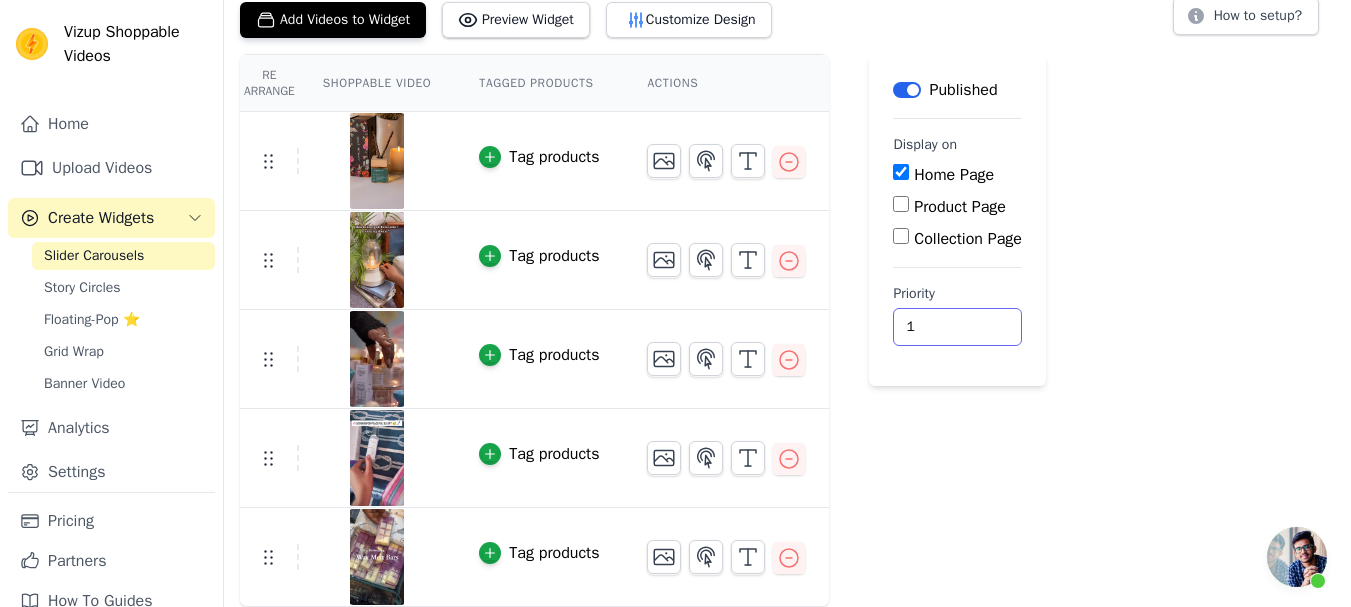 type on "1" 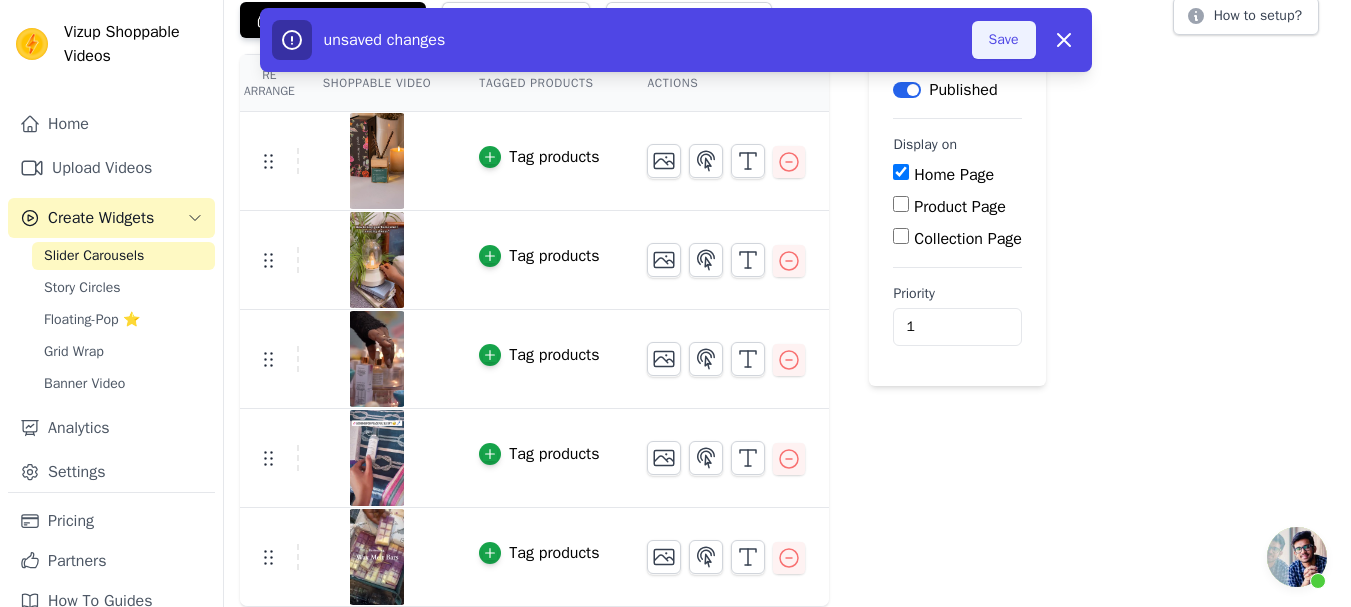 click on "Save" at bounding box center (1004, 40) 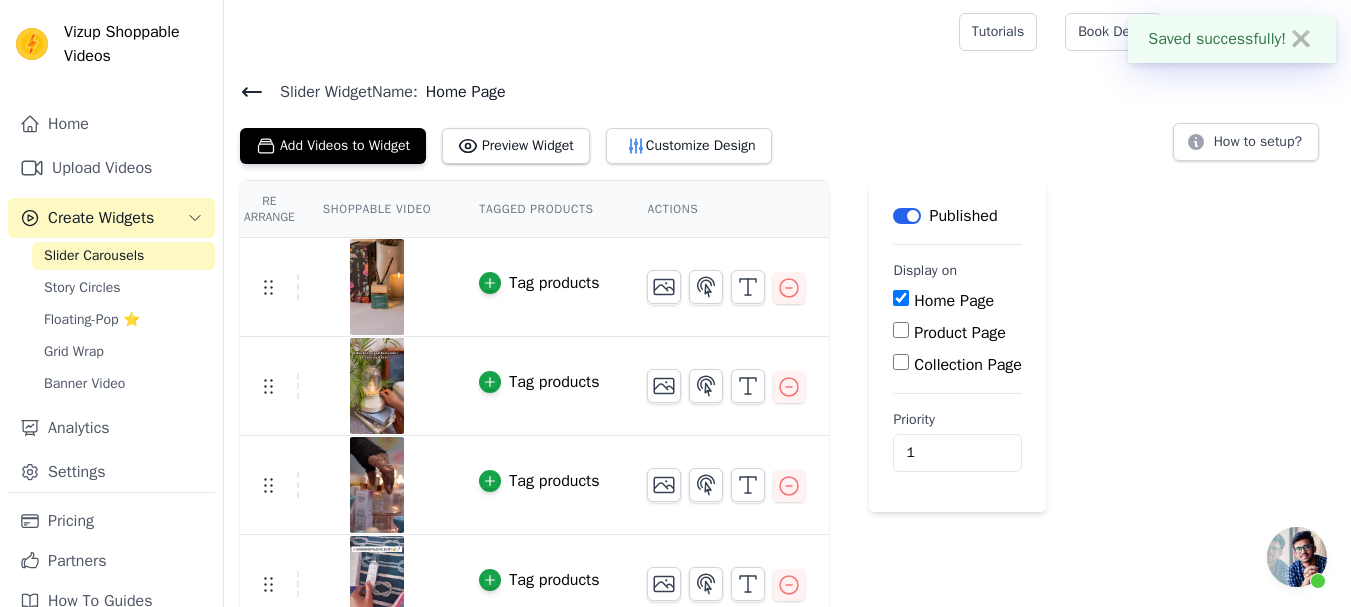 scroll, scrollTop: 126, scrollLeft: 0, axis: vertical 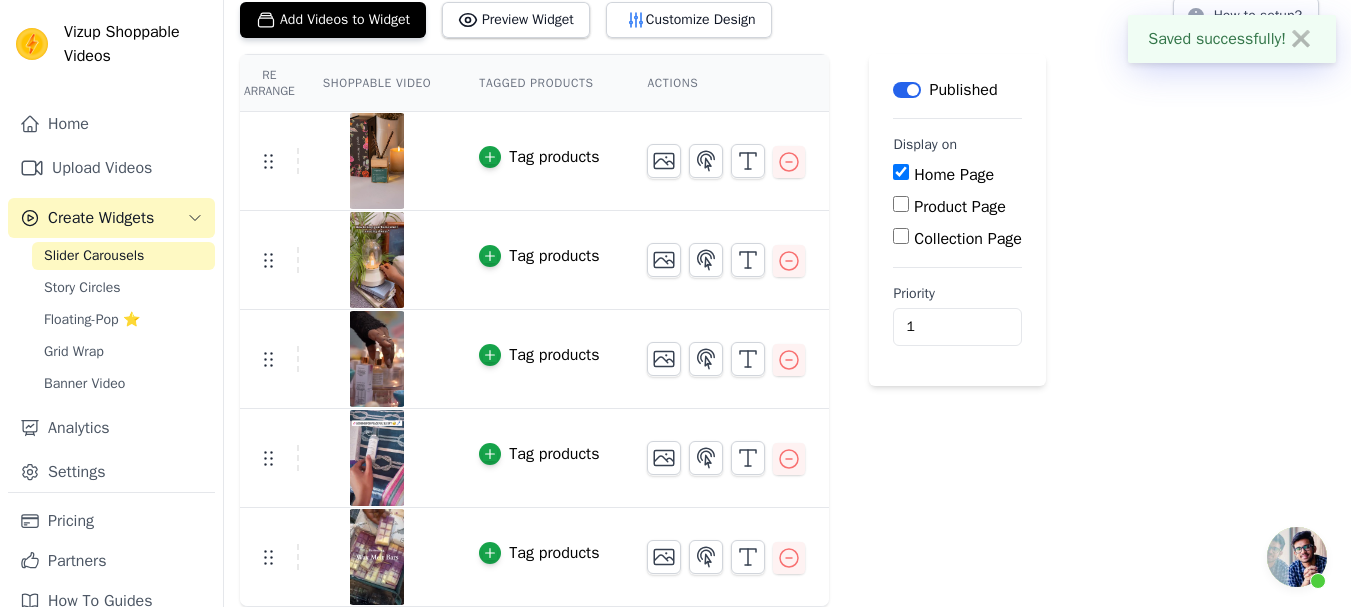 click on "✖" at bounding box center [1301, 39] 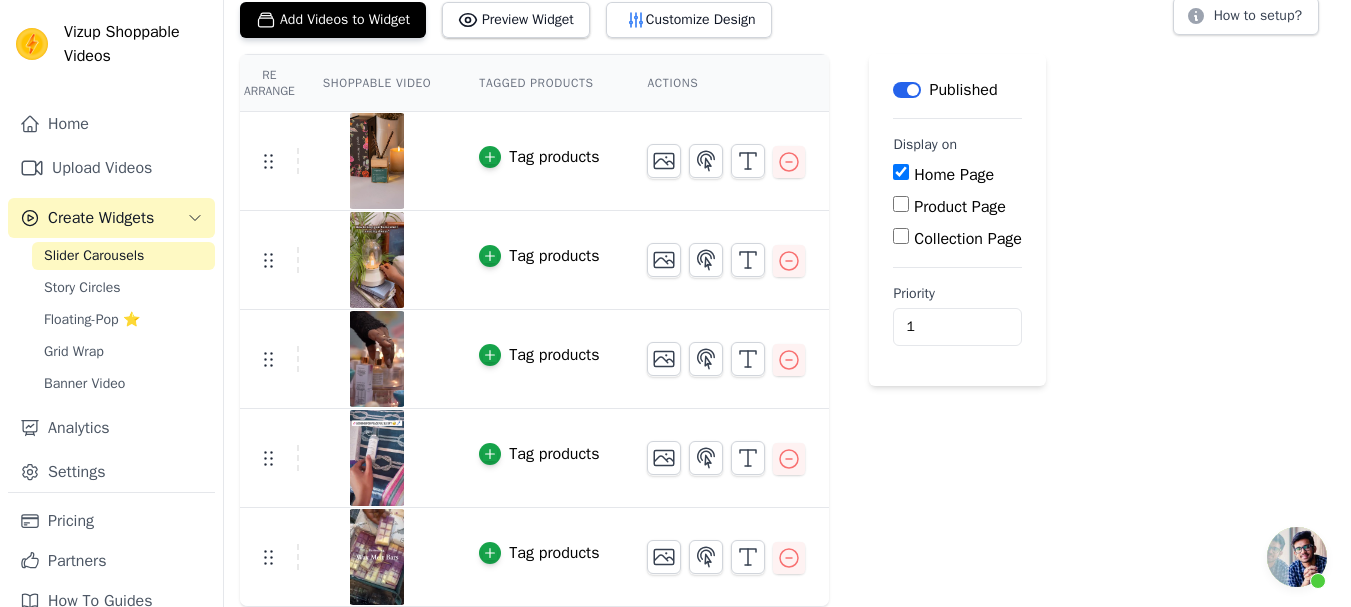 scroll, scrollTop: 0, scrollLeft: 0, axis: both 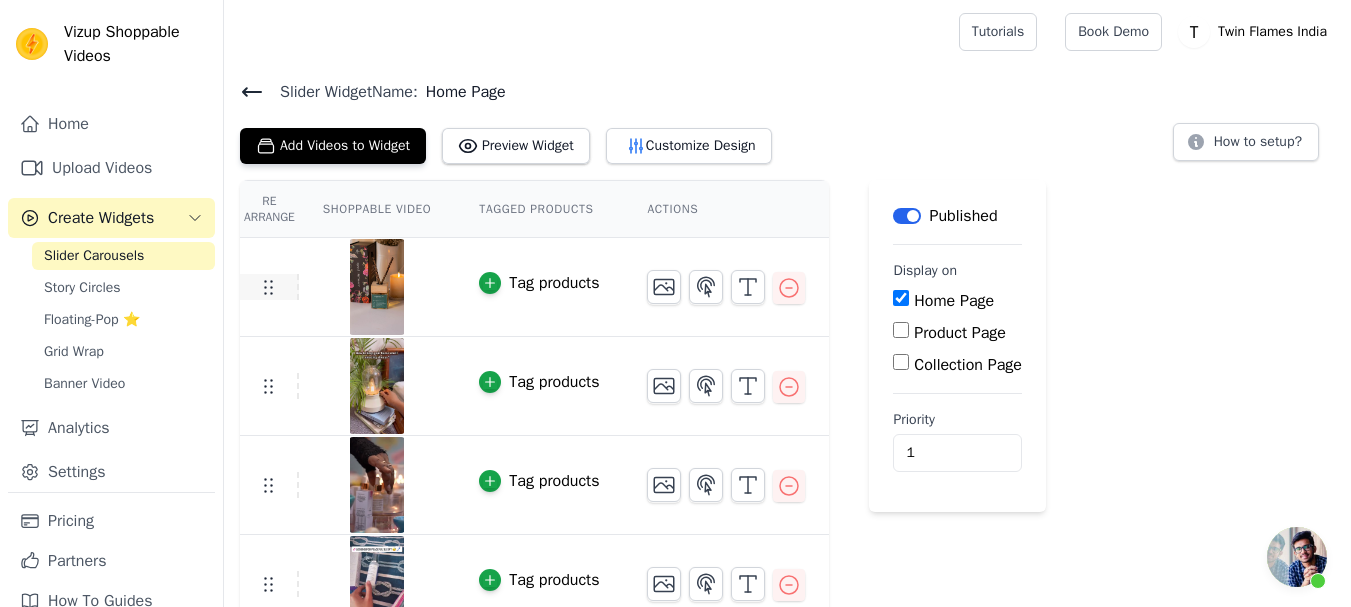 click 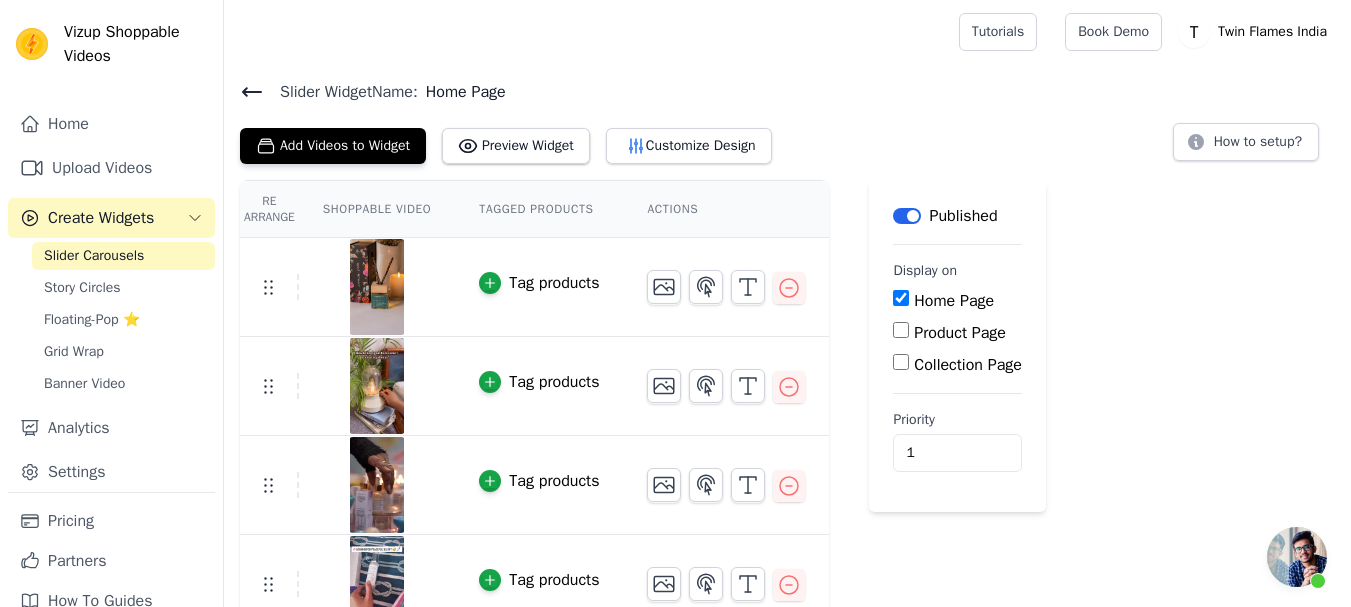 scroll, scrollTop: 126, scrollLeft: 0, axis: vertical 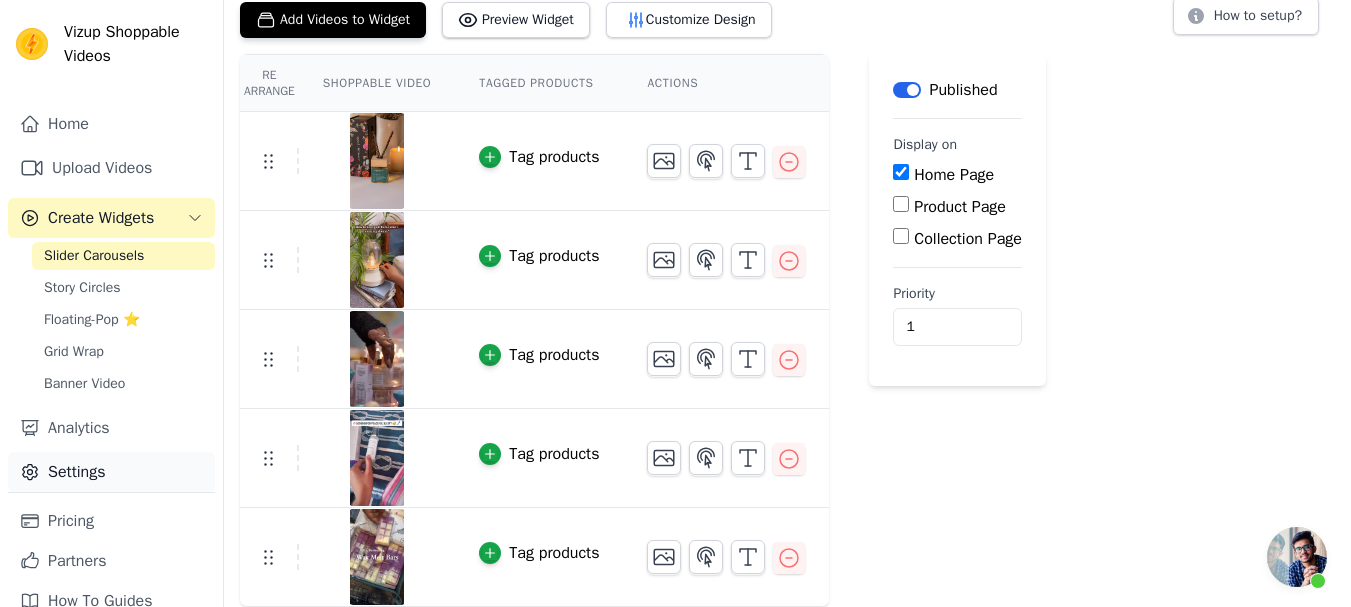 click on "Settings" at bounding box center (111, 472) 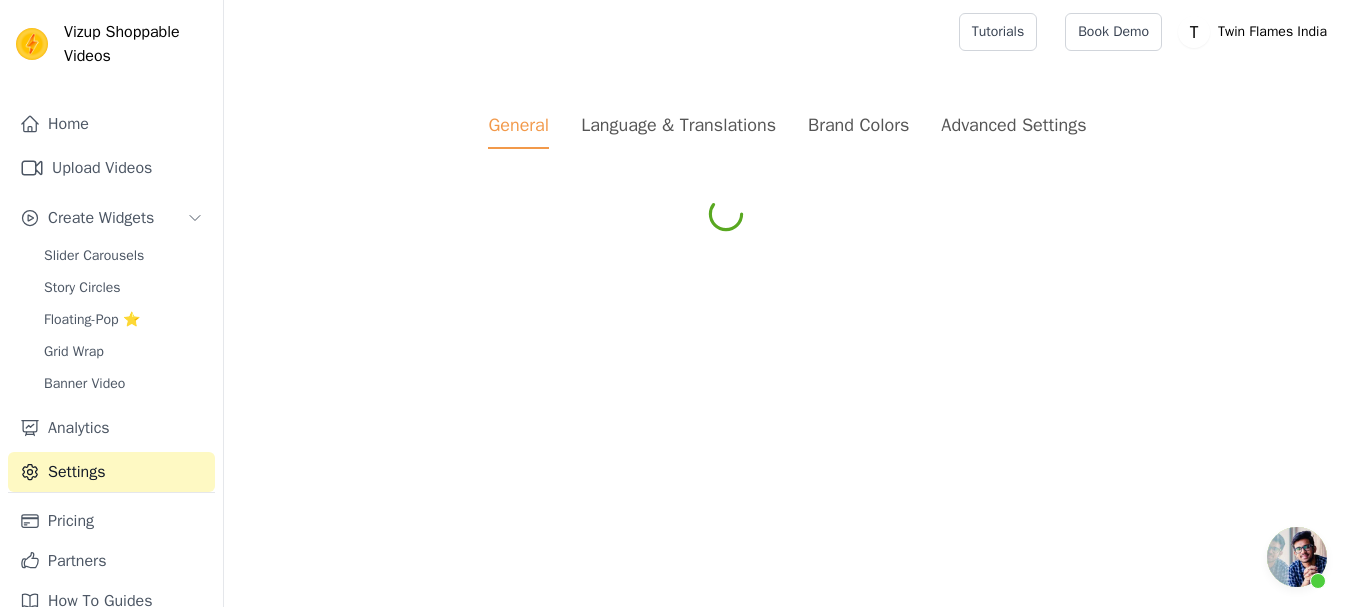 scroll, scrollTop: 0, scrollLeft: 0, axis: both 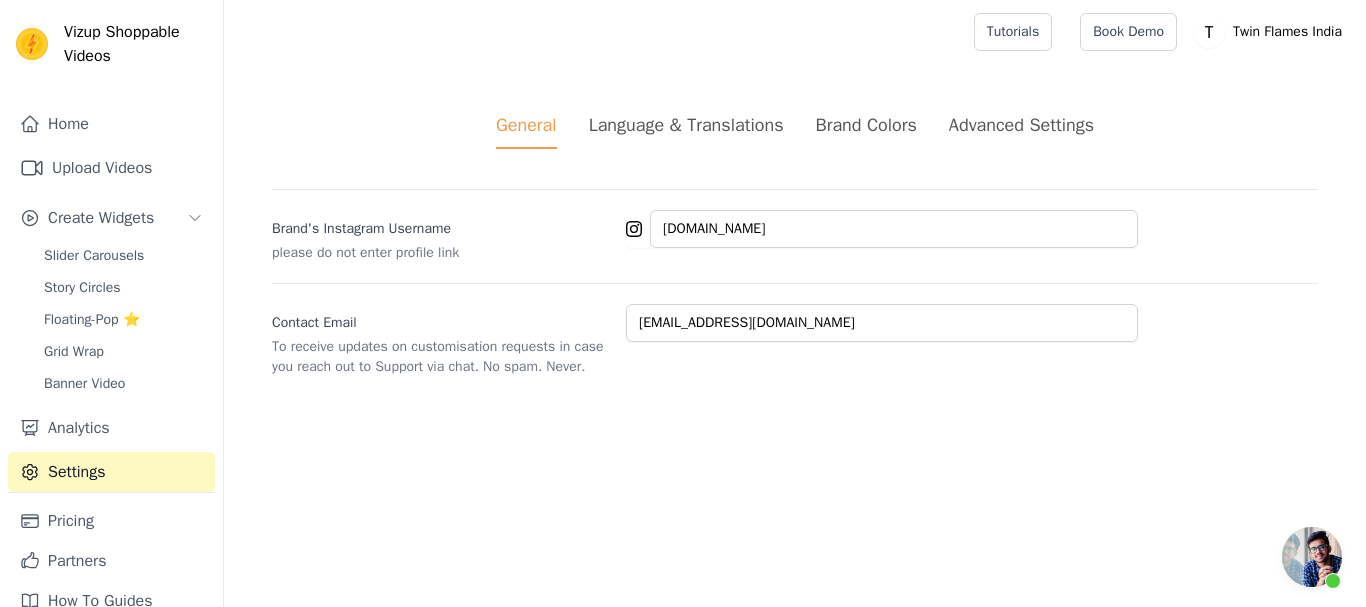 click on "Language & Translations" at bounding box center [686, 125] 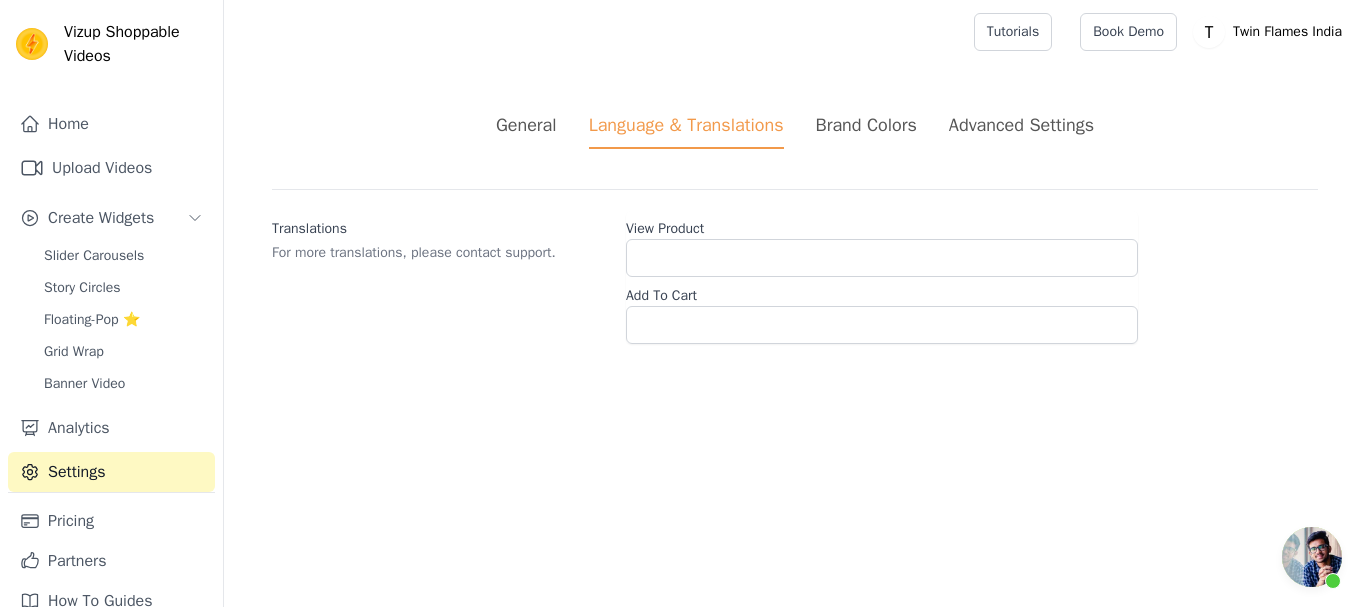 click on "Brand Colors" at bounding box center (866, 125) 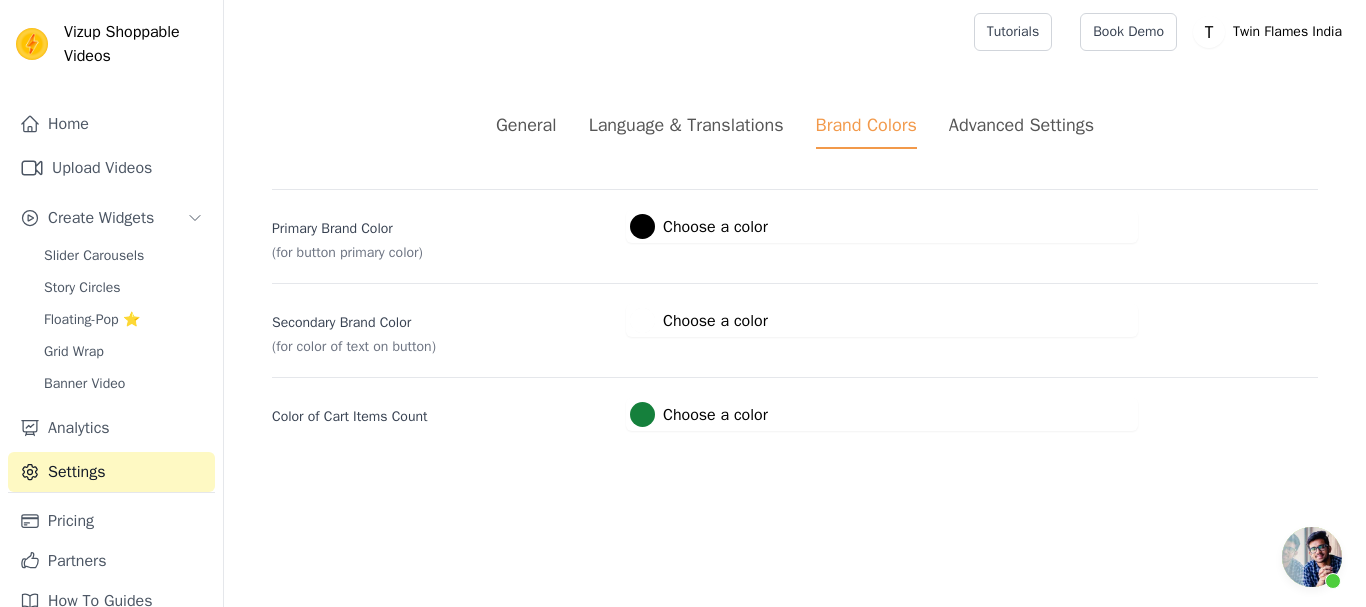 click on "Advanced Settings" at bounding box center [1021, 125] 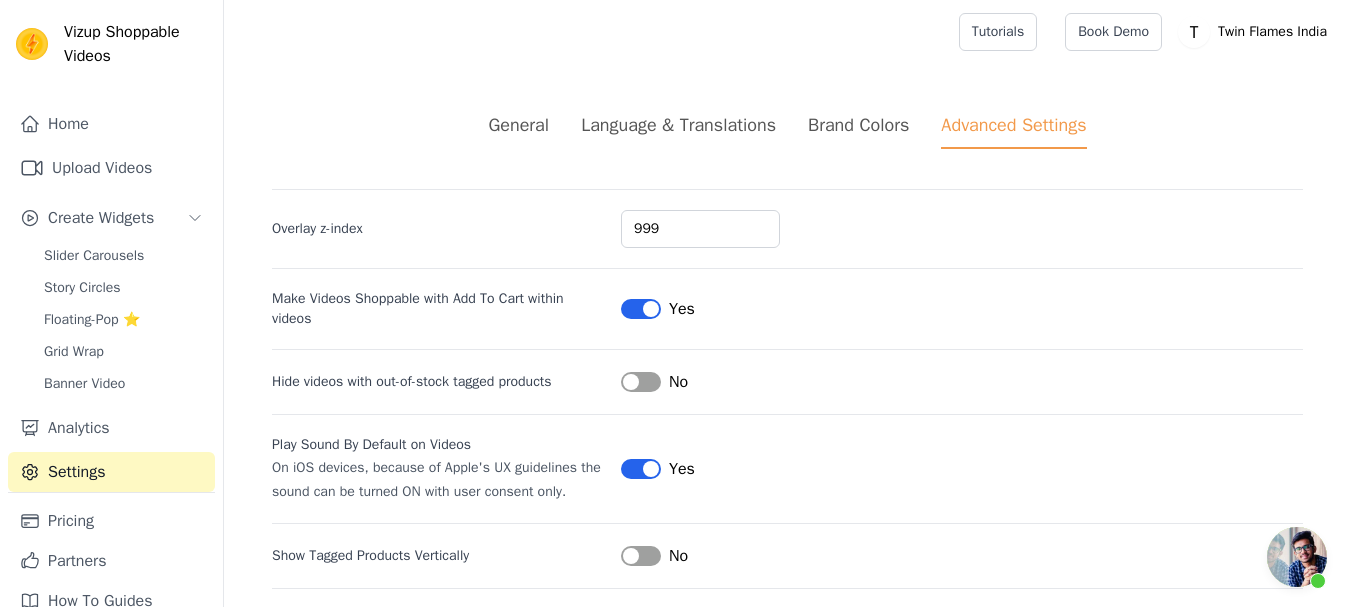 scroll, scrollTop: 74, scrollLeft: 0, axis: vertical 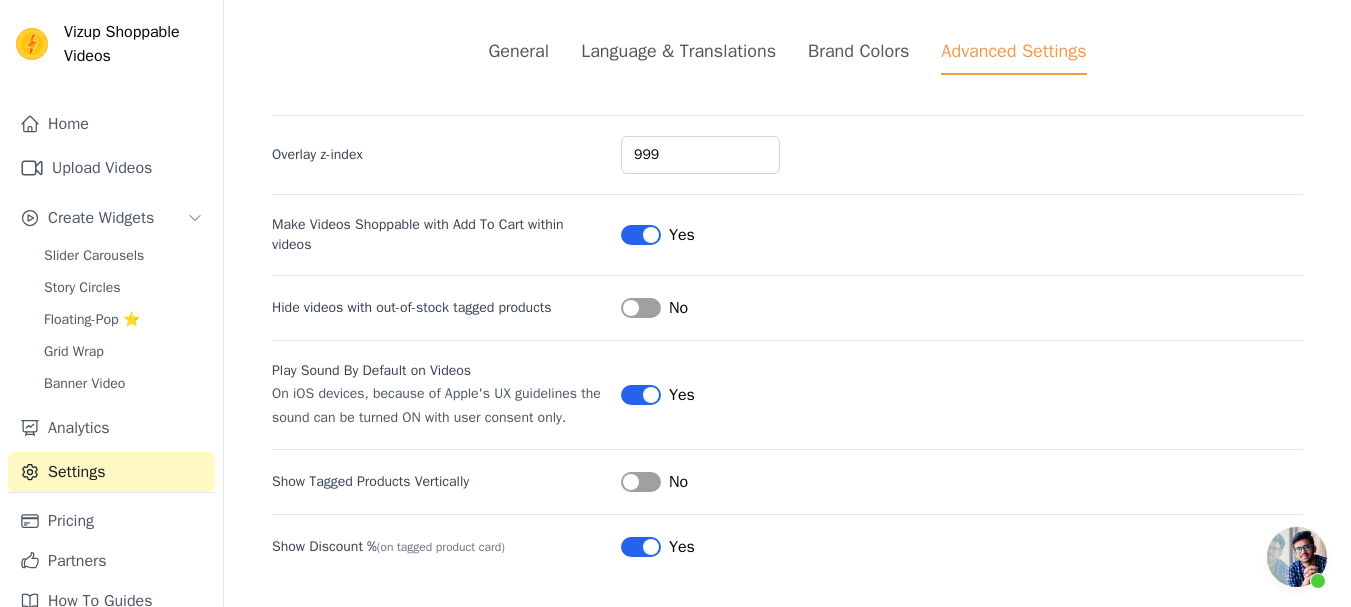 click on "Label" at bounding box center [641, 547] 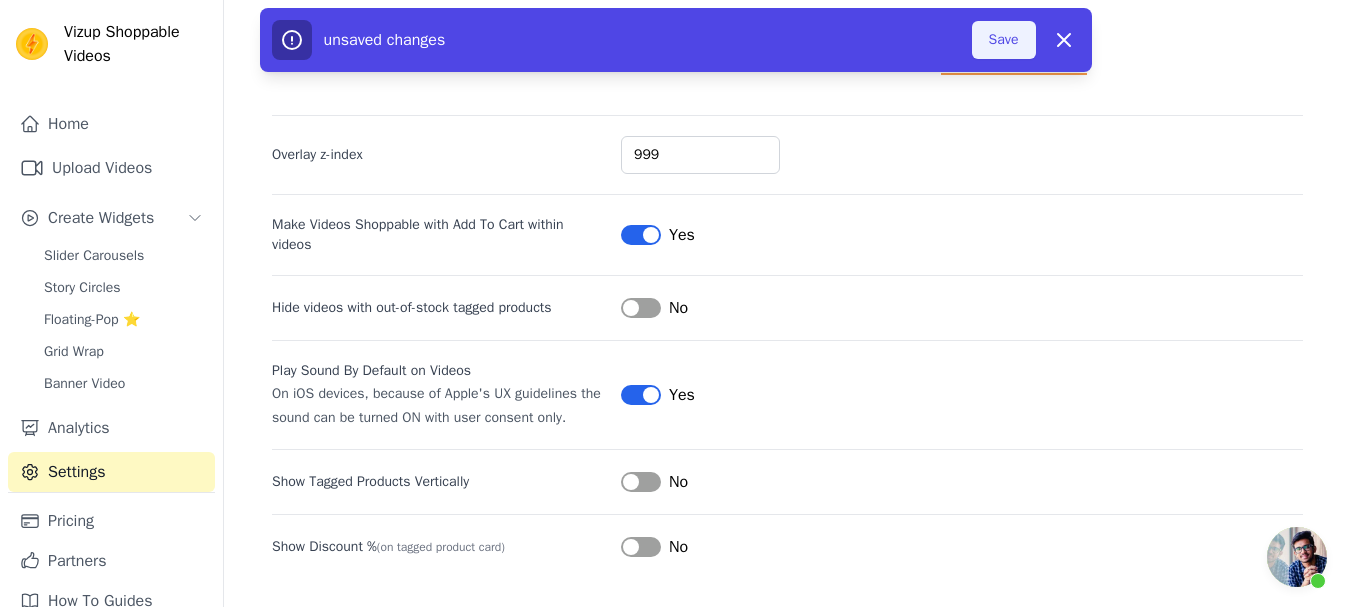 click on "Save" at bounding box center (1004, 40) 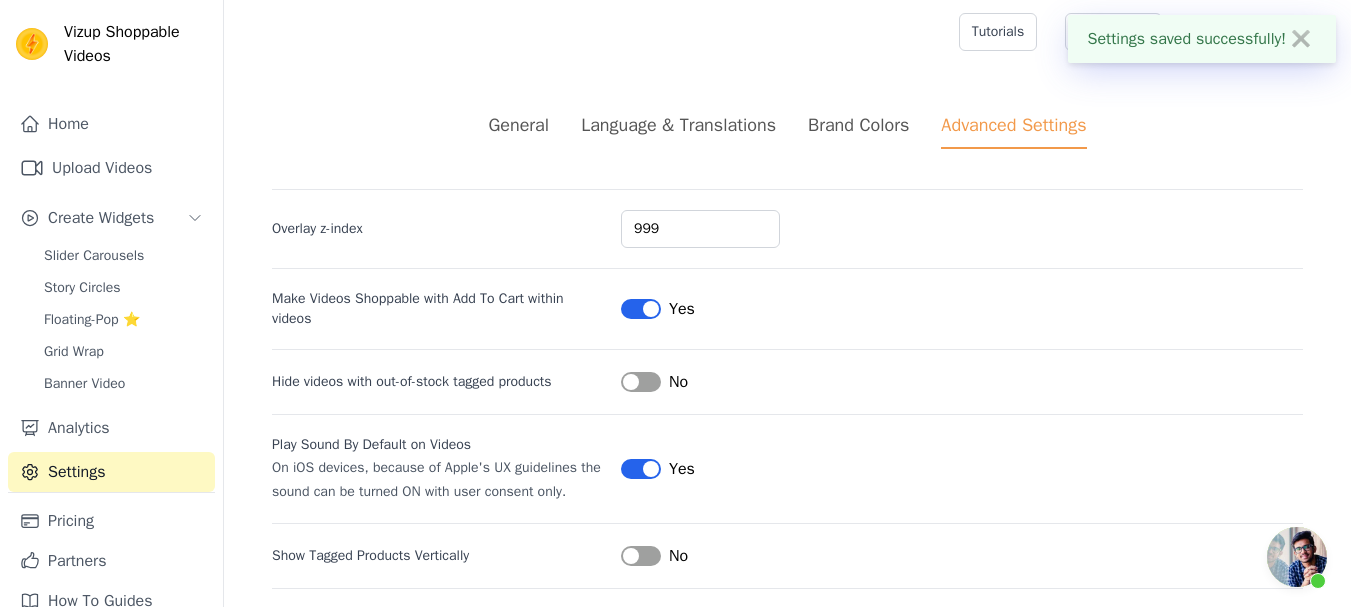 scroll, scrollTop: 74, scrollLeft: 0, axis: vertical 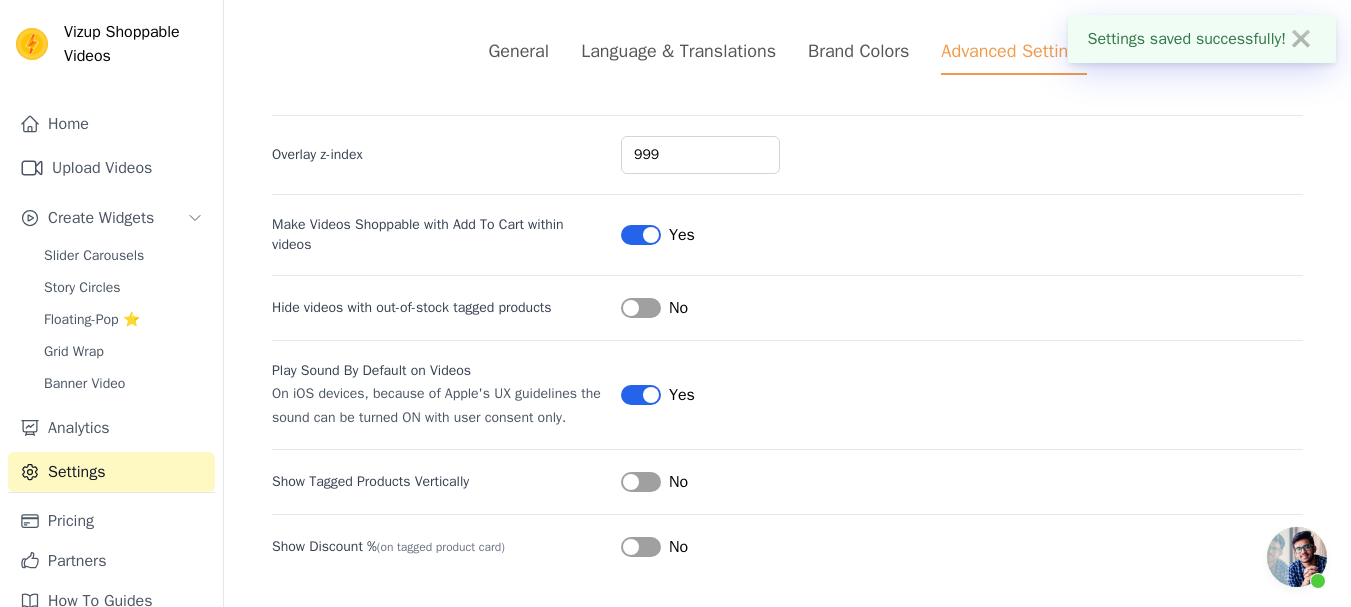 click on "Label" at bounding box center (641, 547) 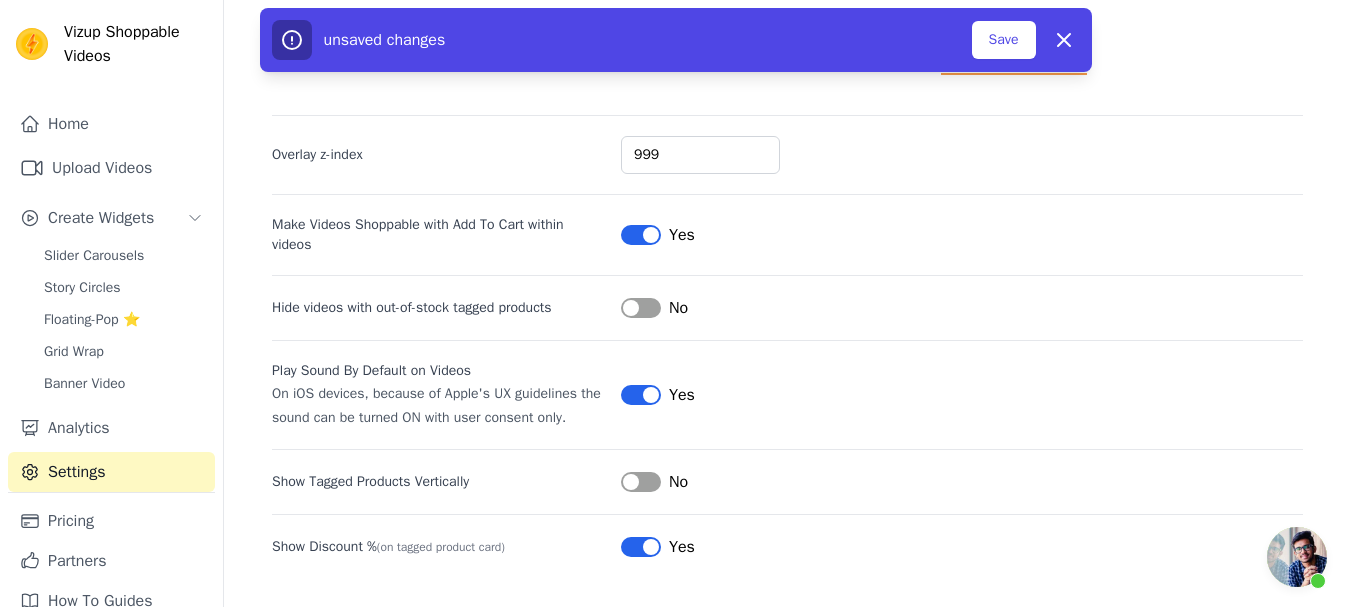 click on "unsaved changes   Save   Dismiss" at bounding box center (676, 40) 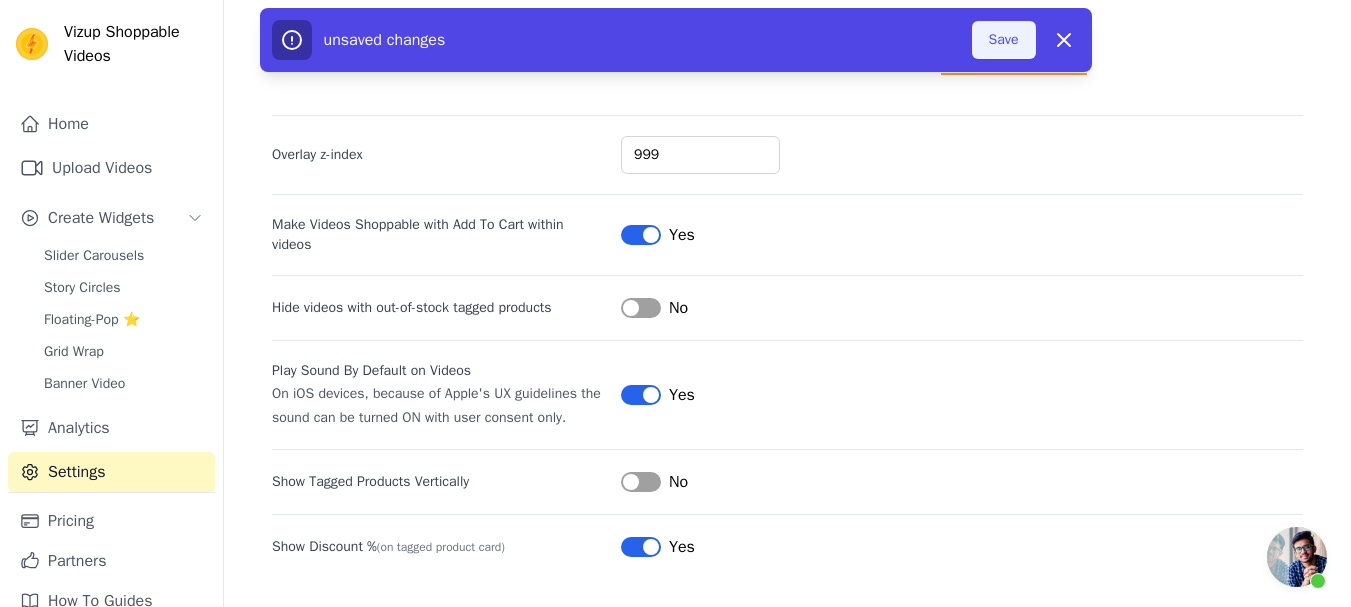 click on "Save" at bounding box center (1004, 40) 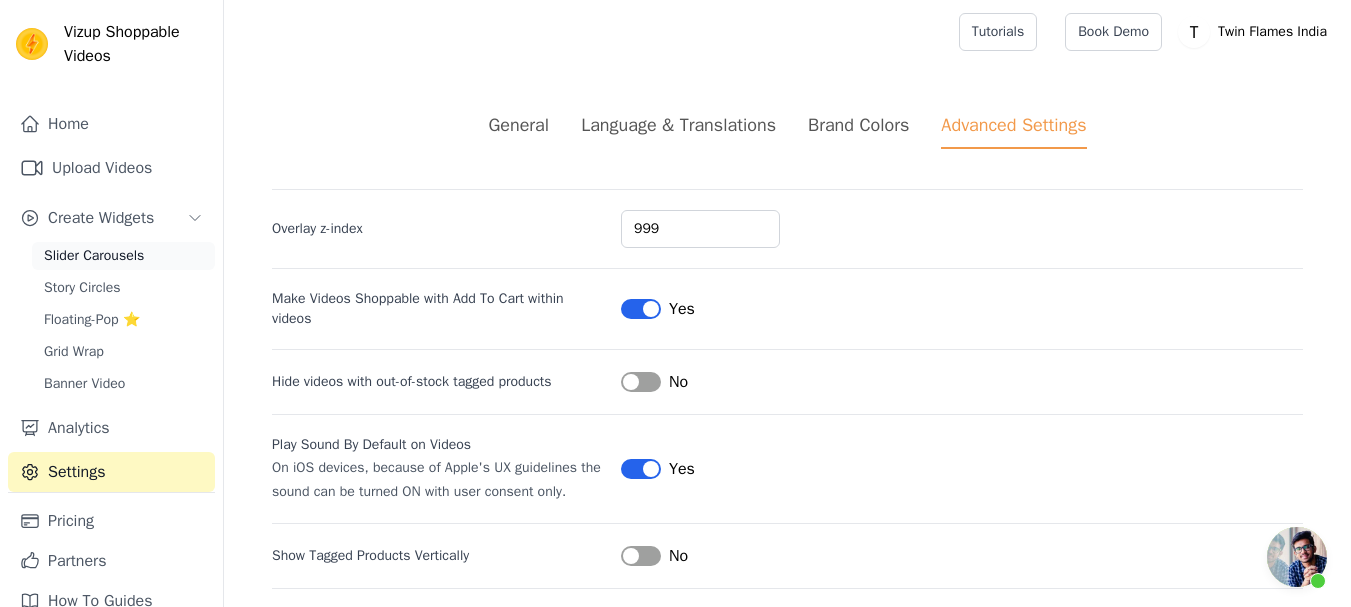 click on "Slider Carousels" at bounding box center [123, 256] 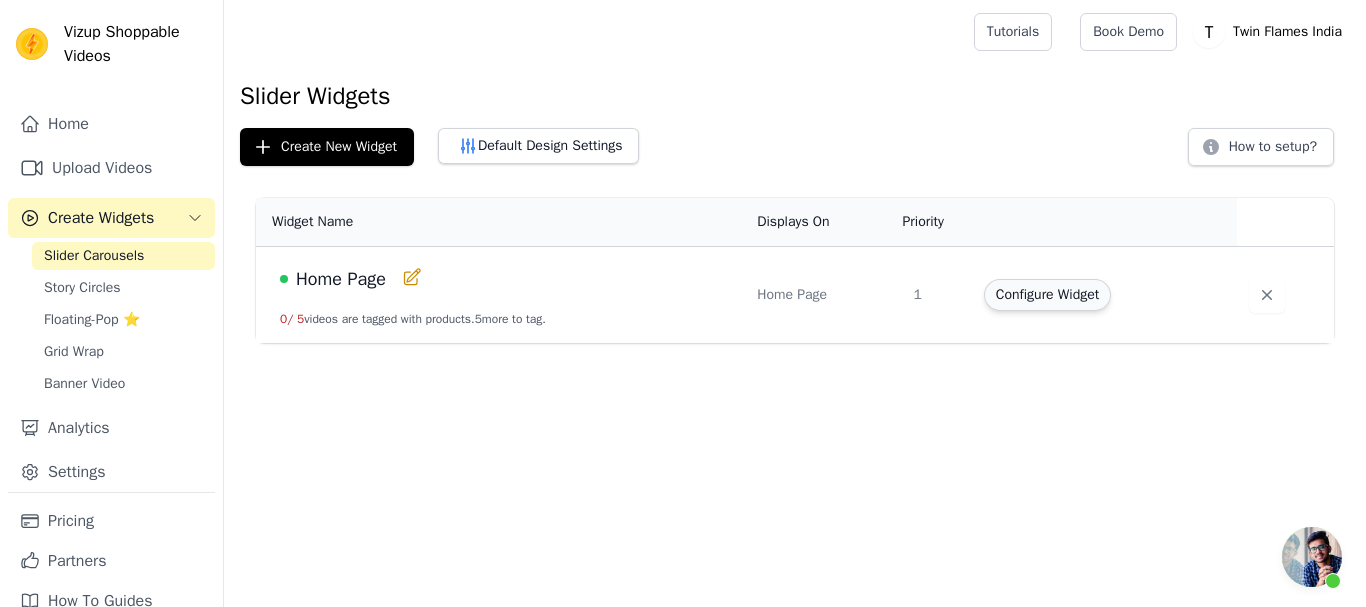 click on "Configure Widget" at bounding box center (1047, 295) 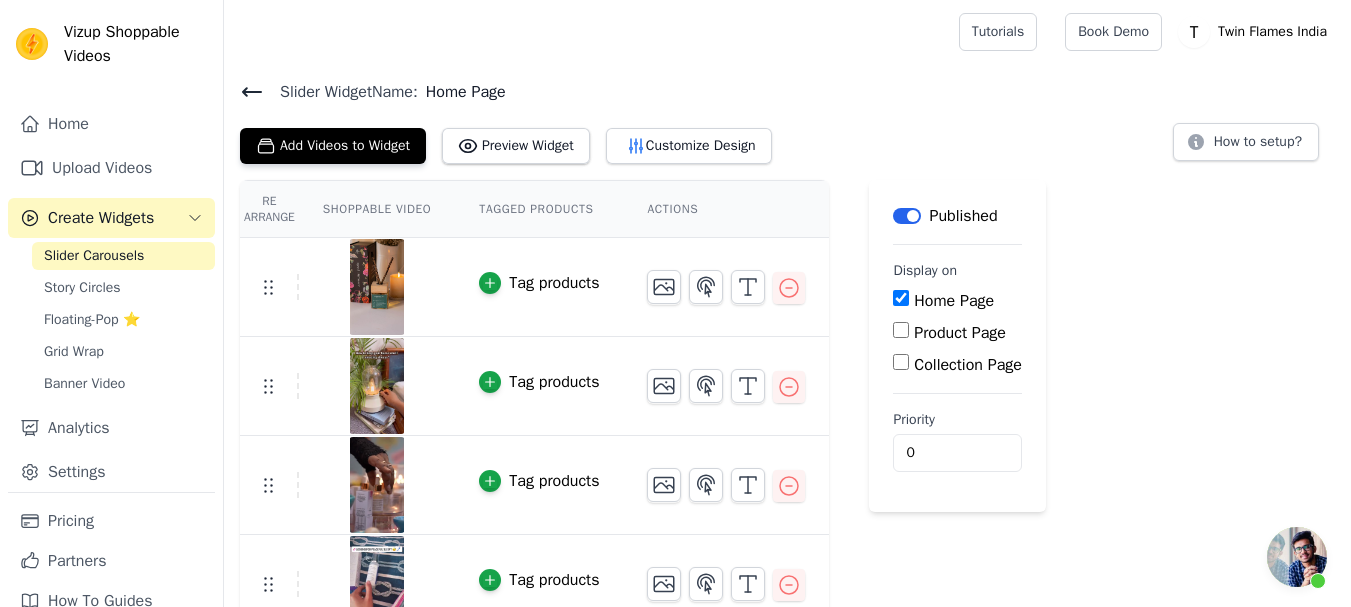 scroll, scrollTop: 126, scrollLeft: 0, axis: vertical 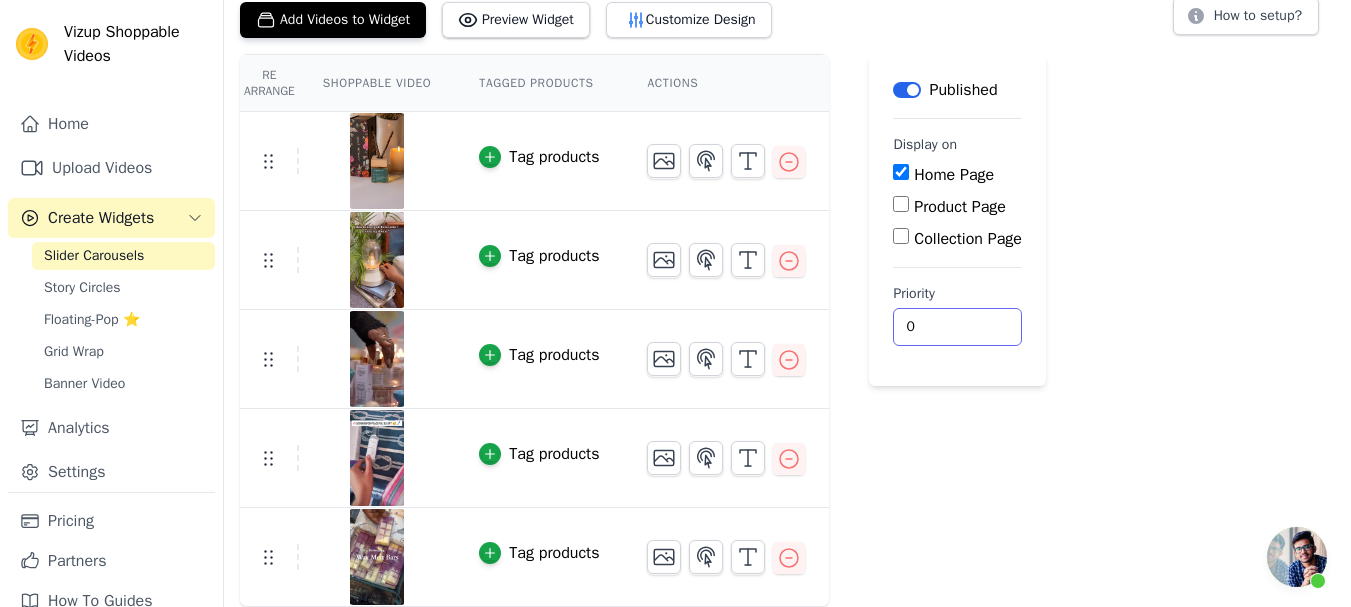 click on "0" at bounding box center [957, 327] 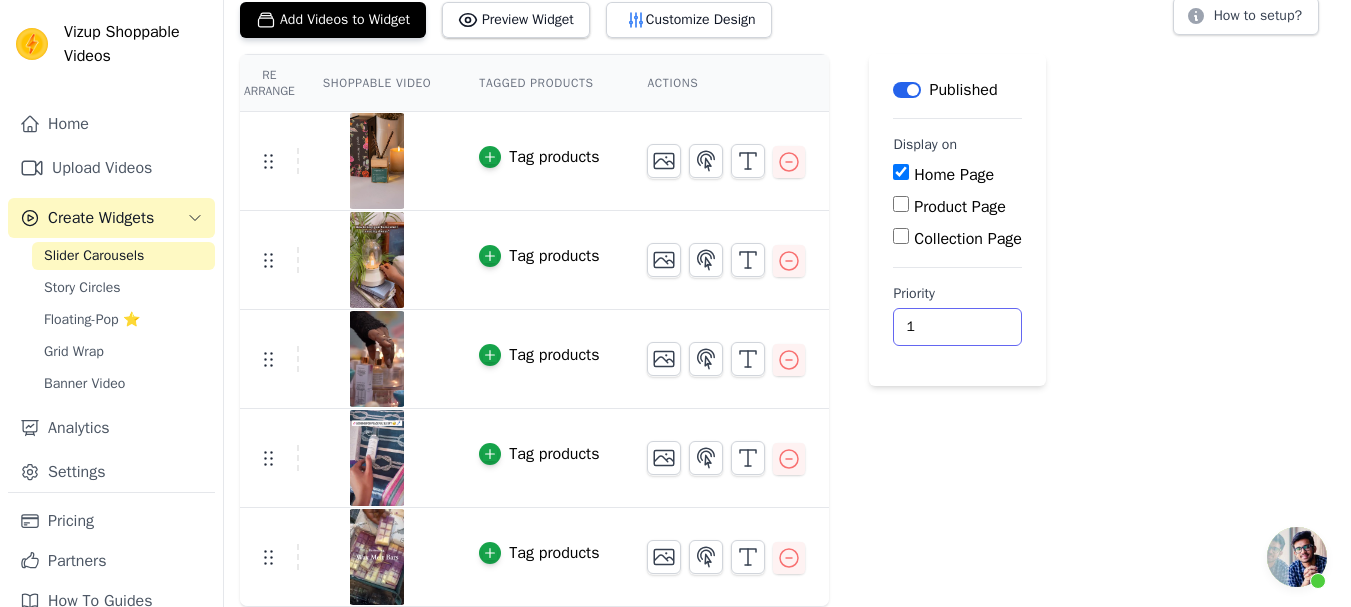 type on "1" 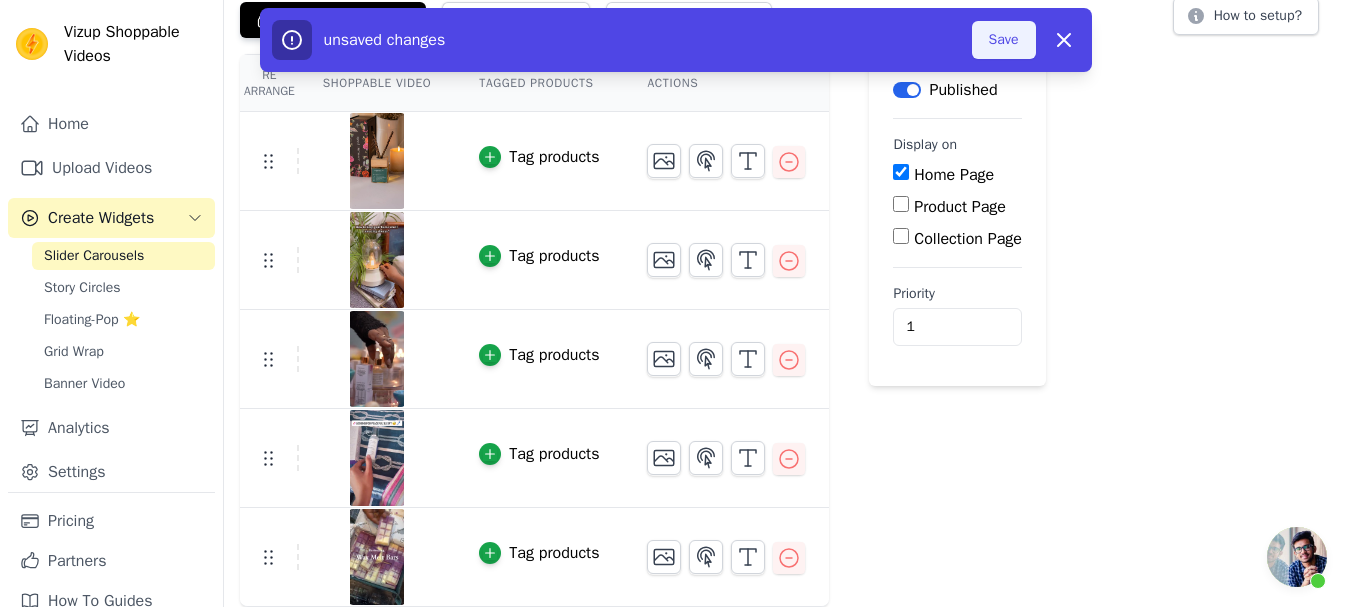 click on "Save" at bounding box center (1004, 40) 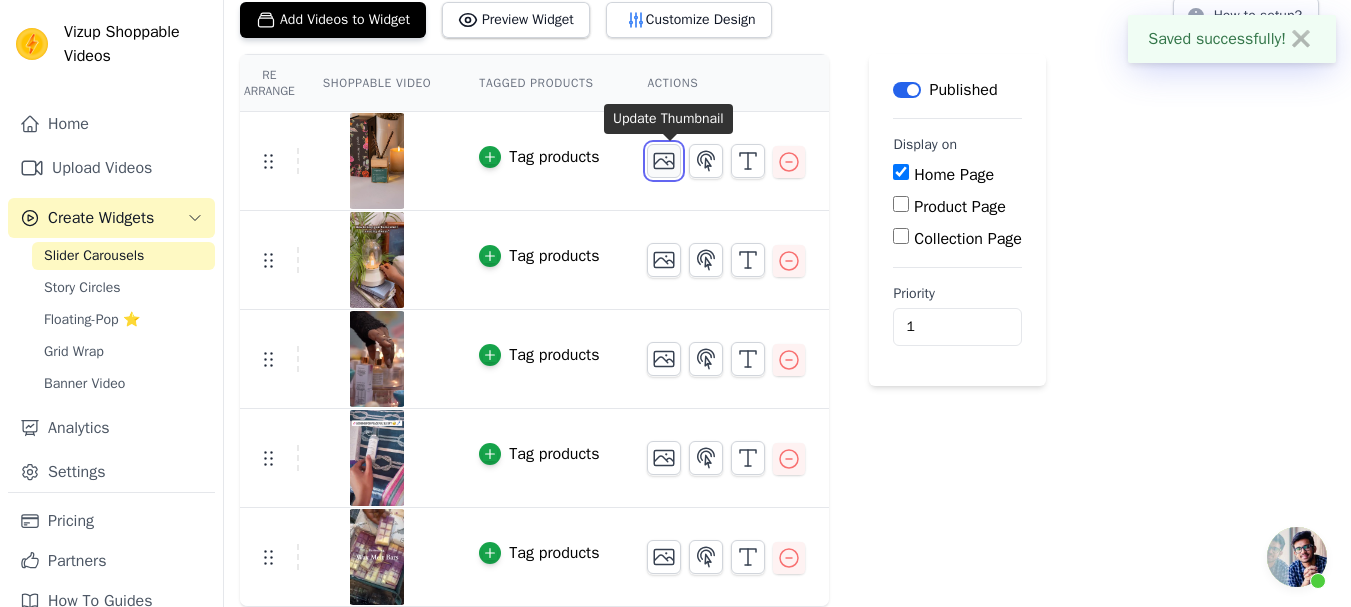 click at bounding box center [664, 161] 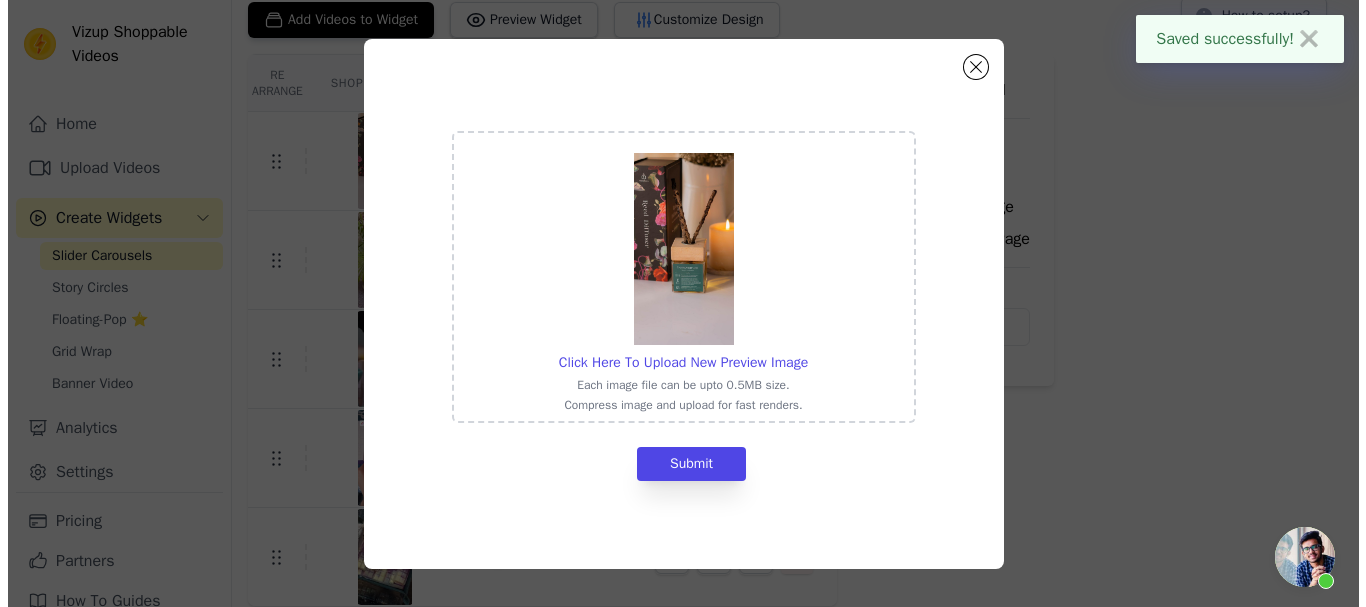 scroll, scrollTop: 0, scrollLeft: 0, axis: both 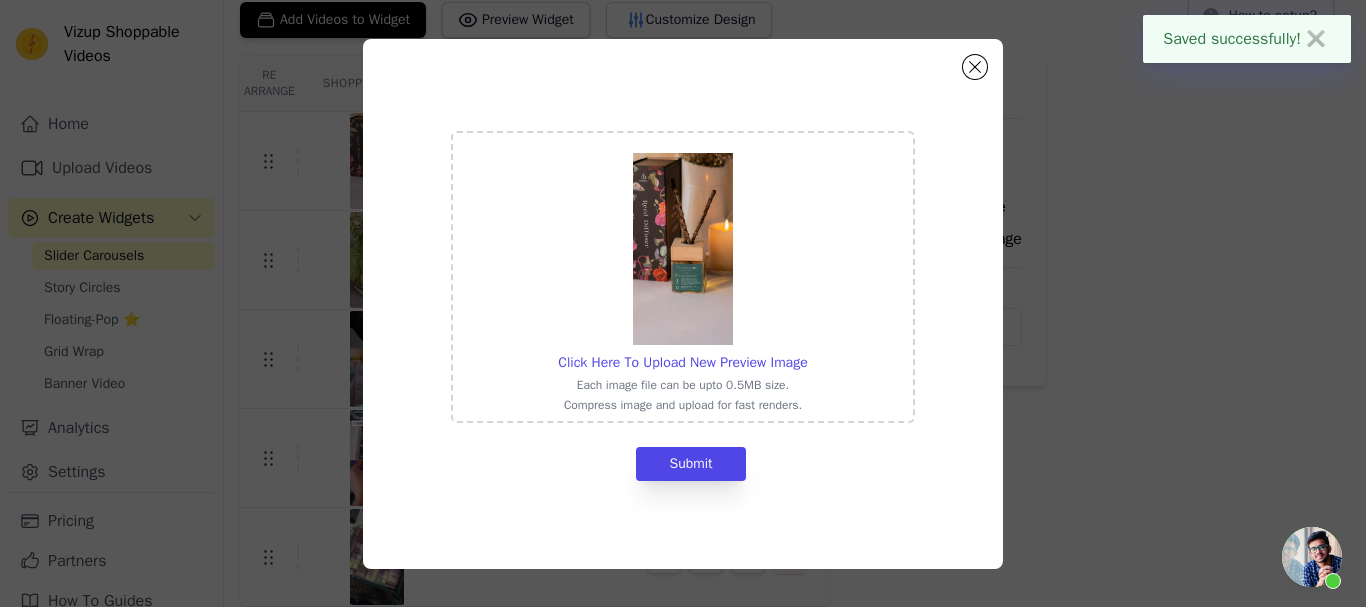 click on "Click Here To Upload New Preview Image     Each image file can be upto 0.5MB size.   Compress image and upload for fast renders.     Submit" 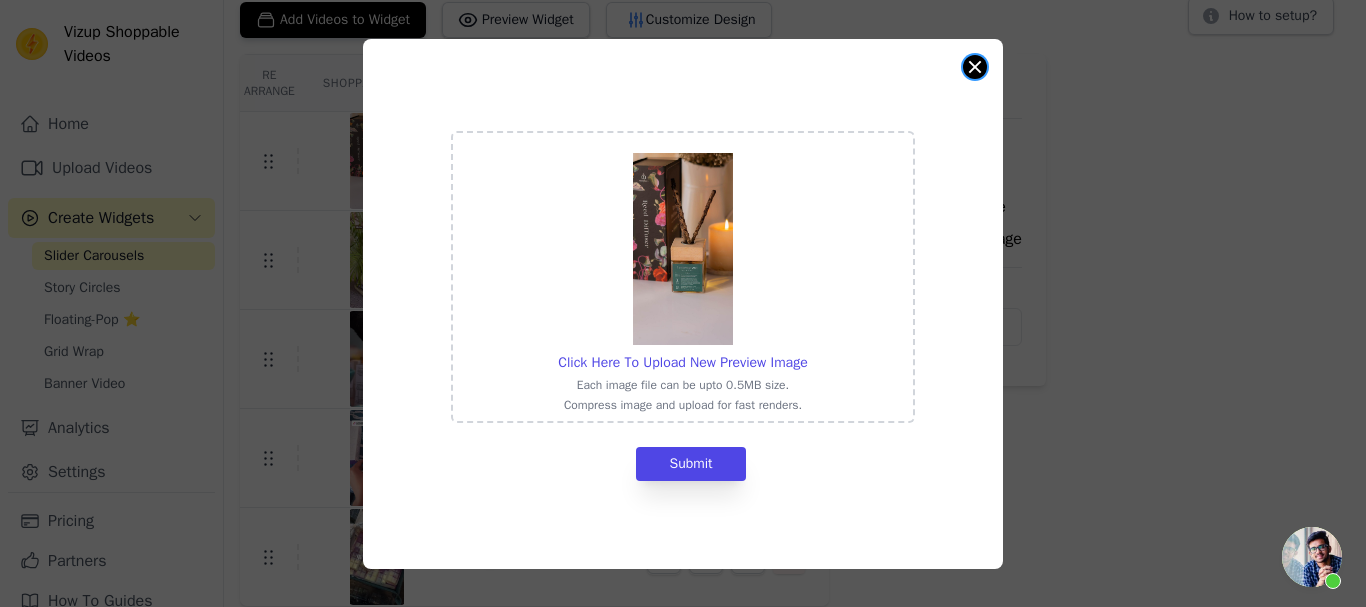 click at bounding box center (975, 67) 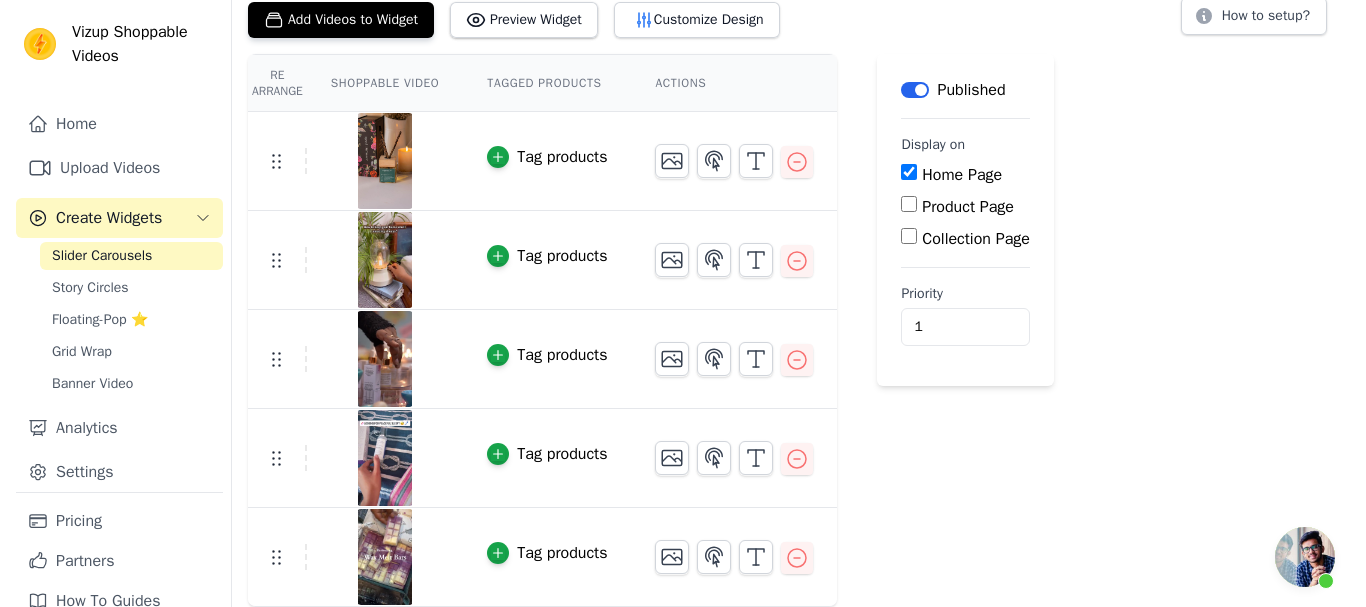 scroll, scrollTop: 0, scrollLeft: 0, axis: both 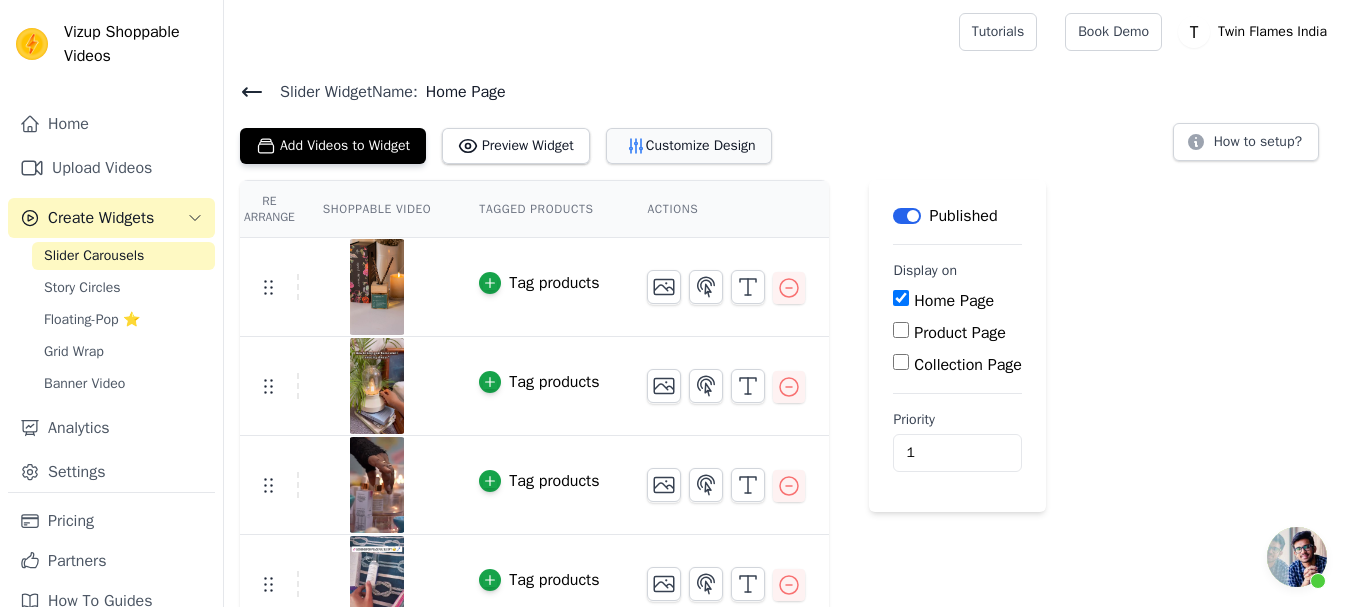 click on "Customize Design" at bounding box center [689, 146] 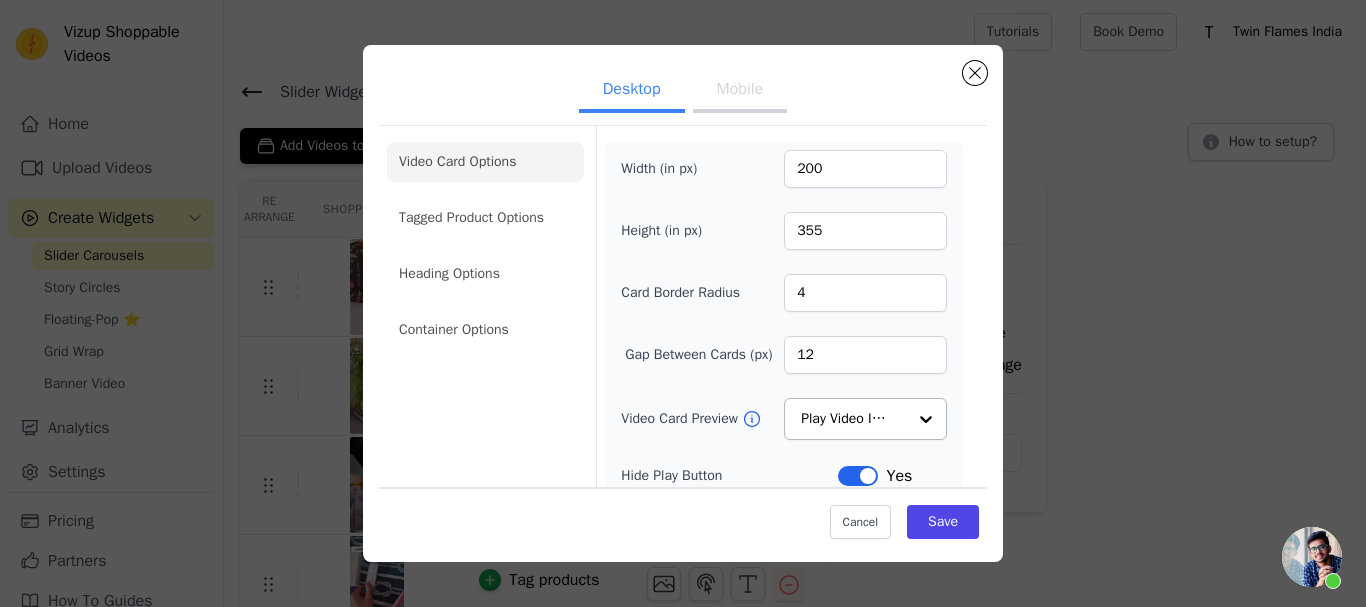 scroll, scrollTop: 200, scrollLeft: 0, axis: vertical 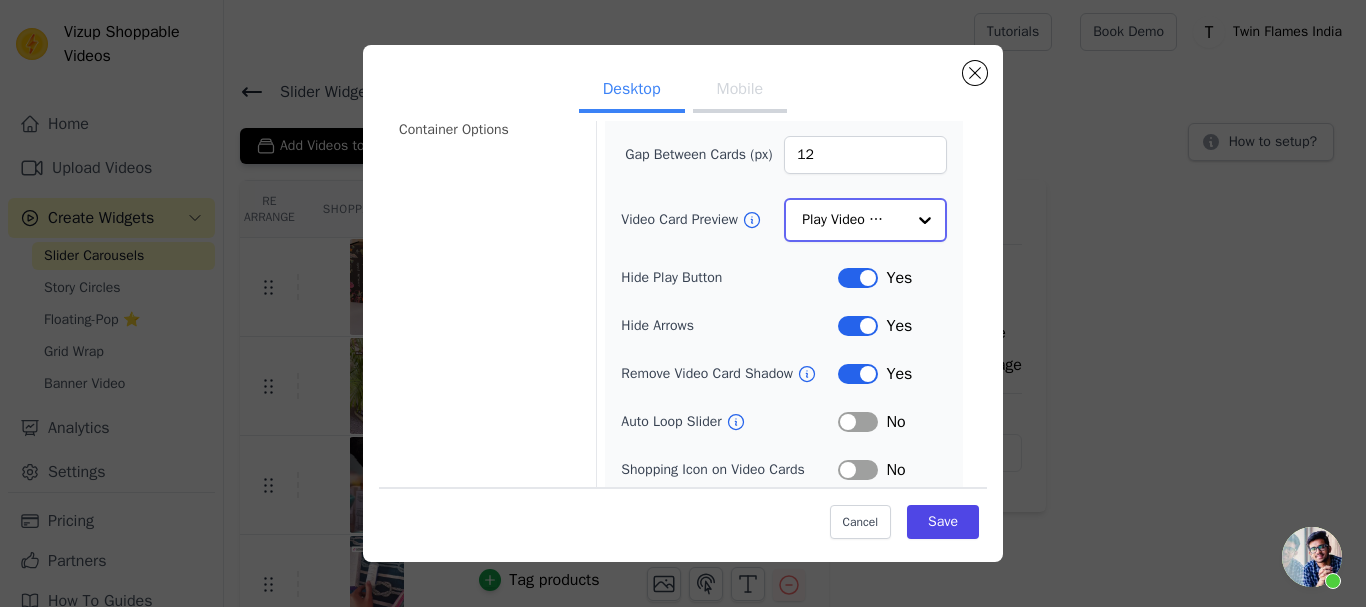 click on "Video Card Preview" 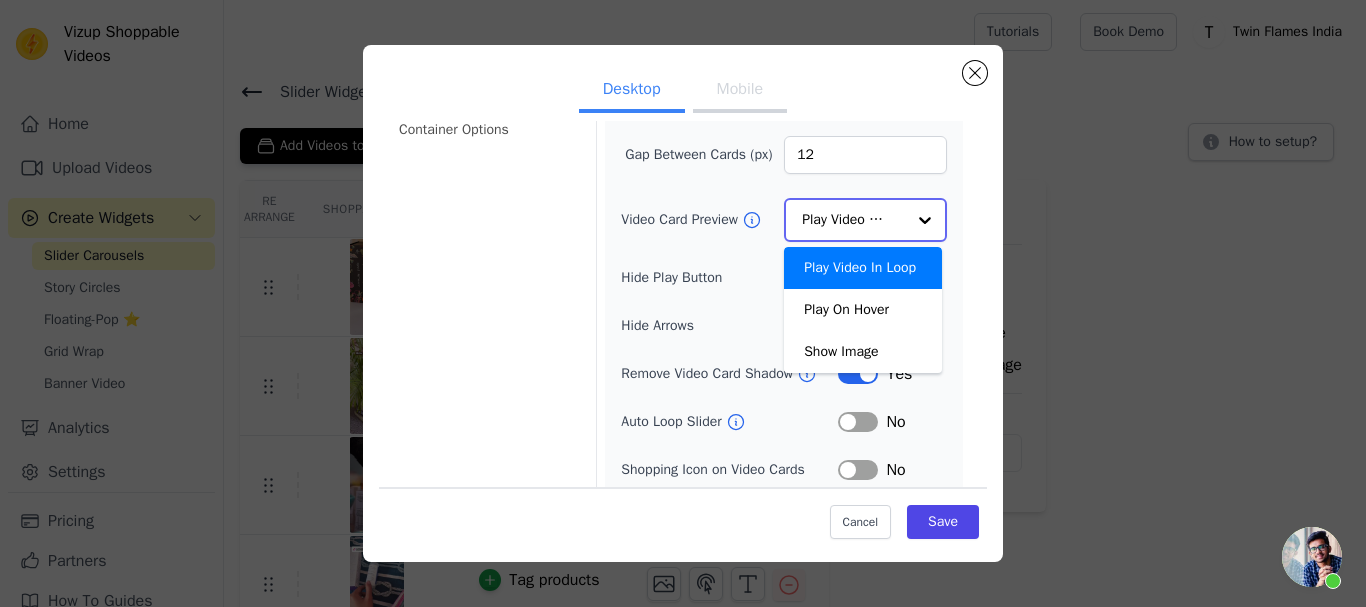 click on "Video Card Preview" 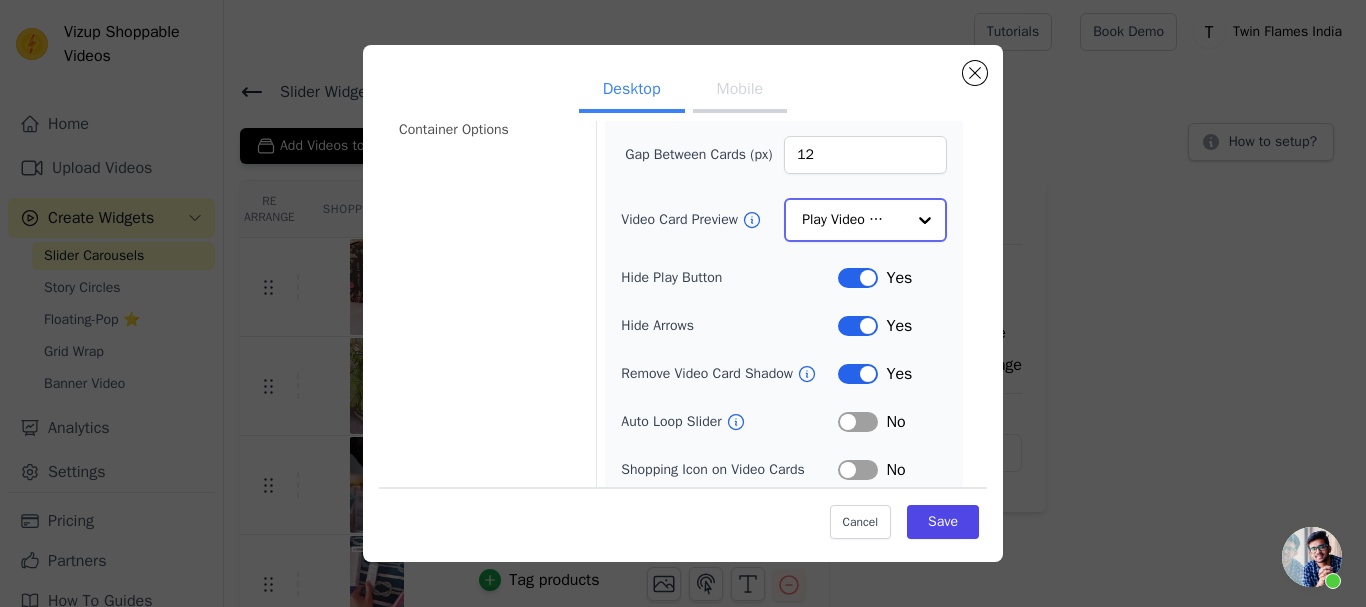 scroll, scrollTop: 259, scrollLeft: 0, axis: vertical 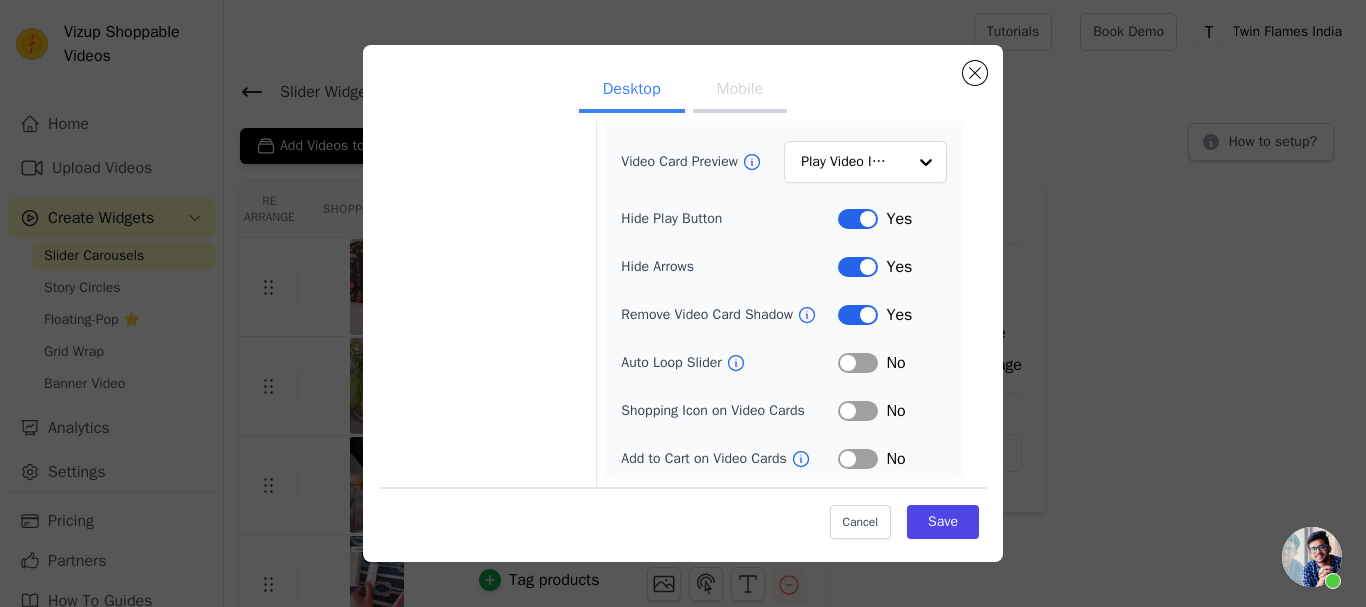 click on "Mobile" at bounding box center [740, 91] 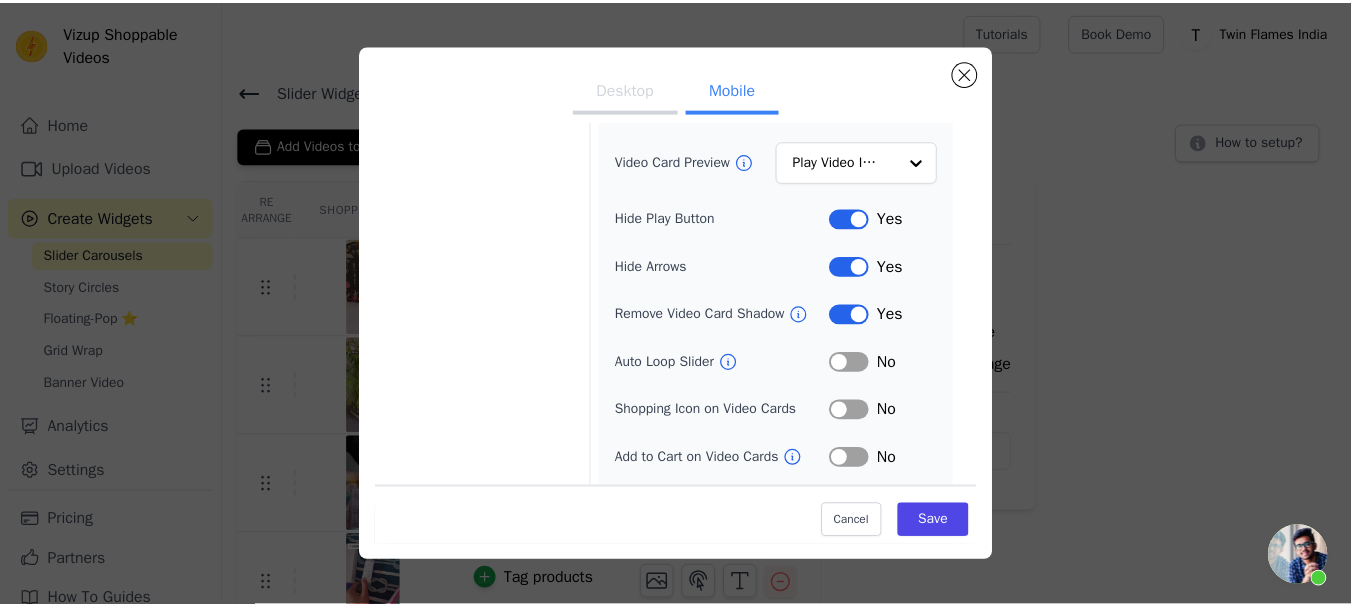 scroll, scrollTop: 0, scrollLeft: 0, axis: both 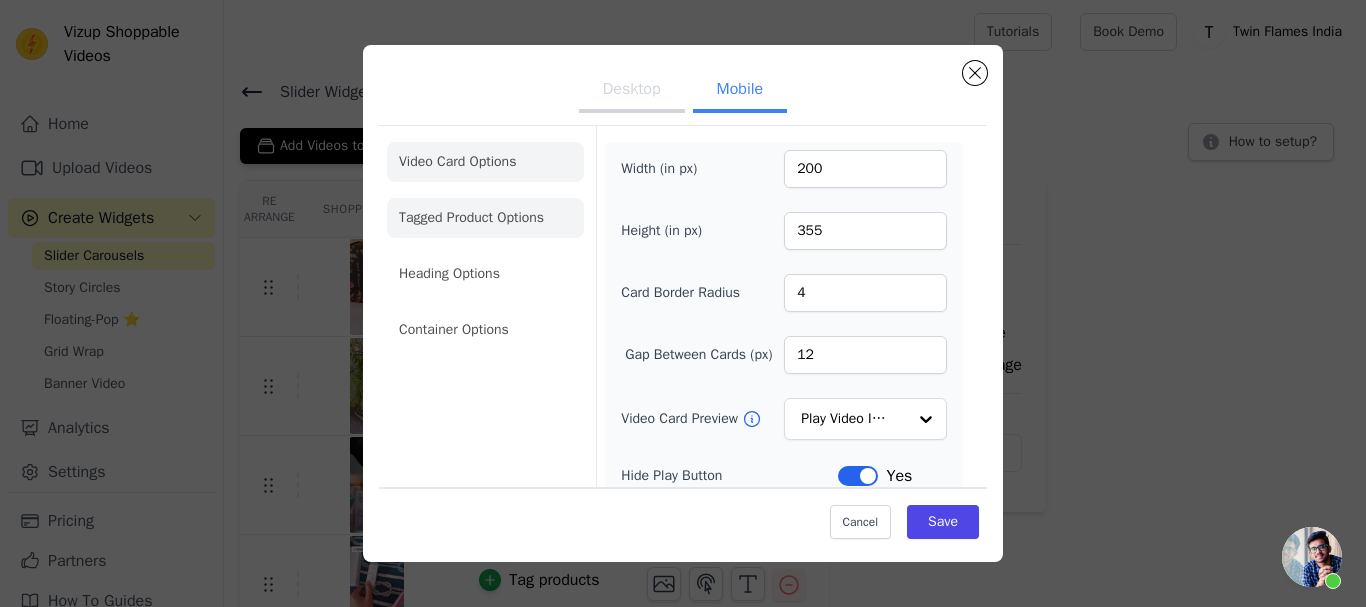 click on "Tagged Product Options" 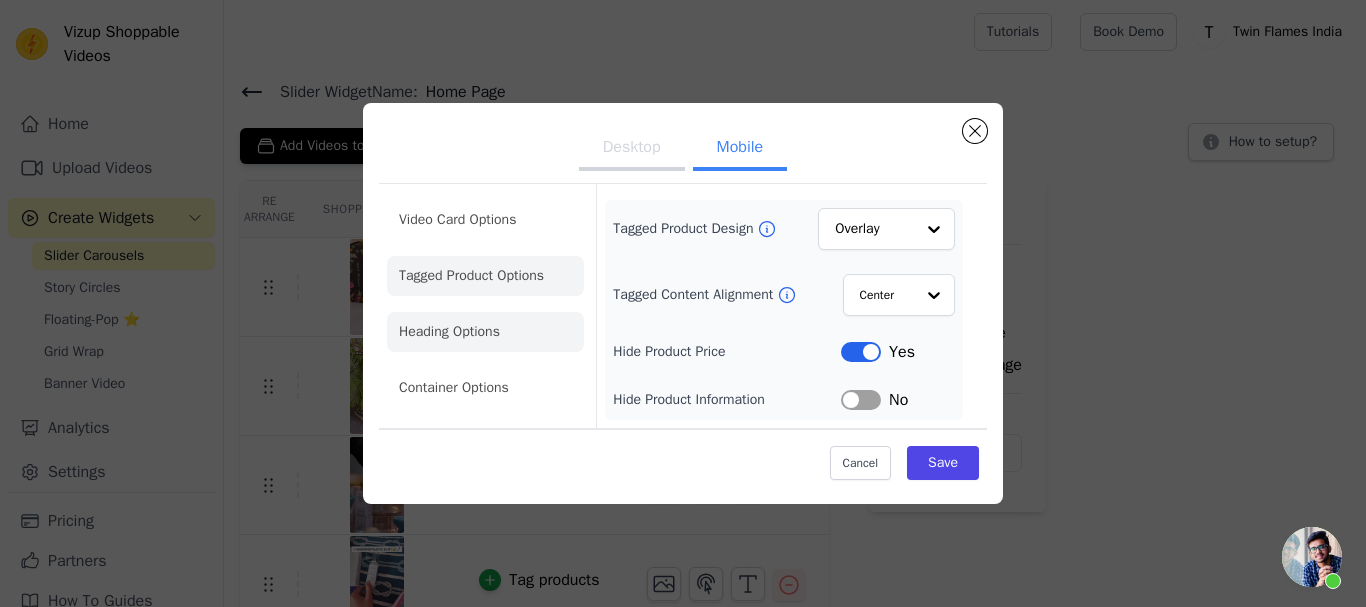 click on "Heading Options" 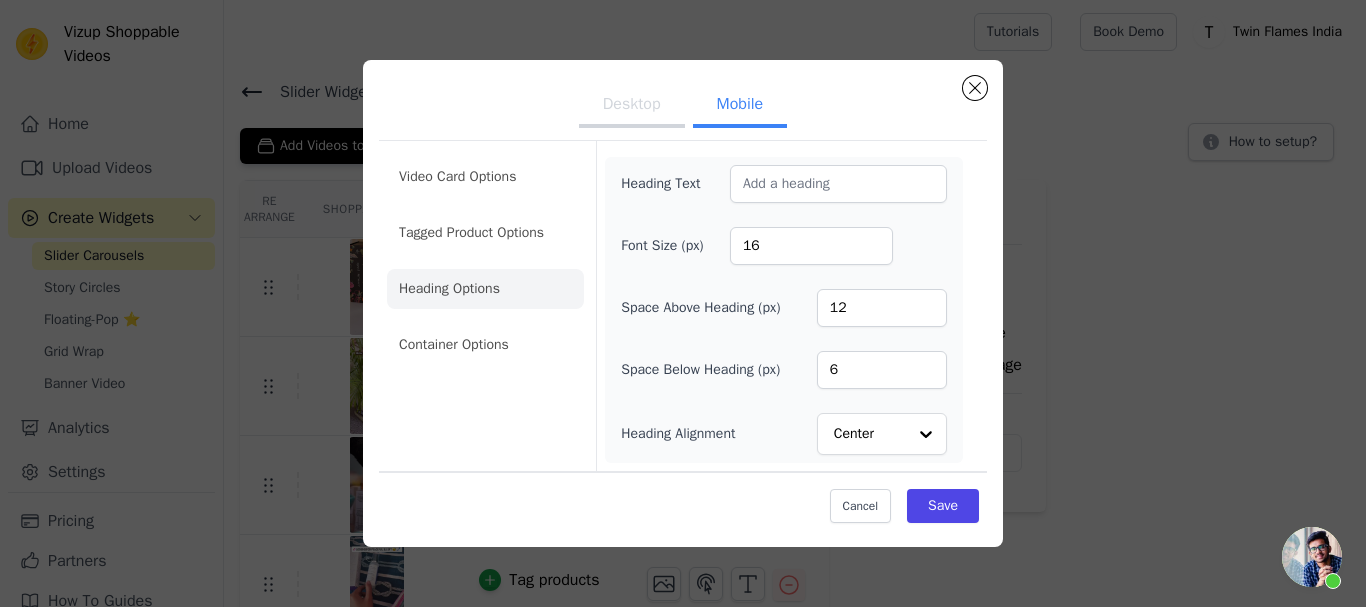 click on "Video Card Options Tagged Product Options Heading Options Container Options" at bounding box center (485, 306) 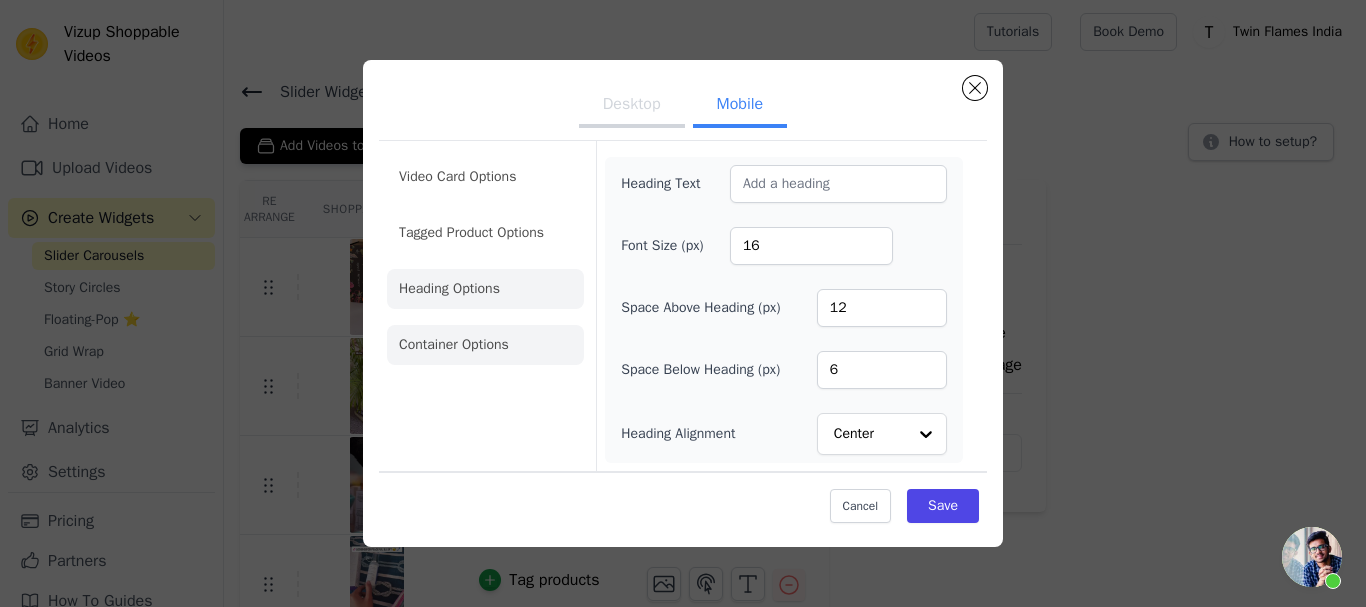 click on "Container Options" 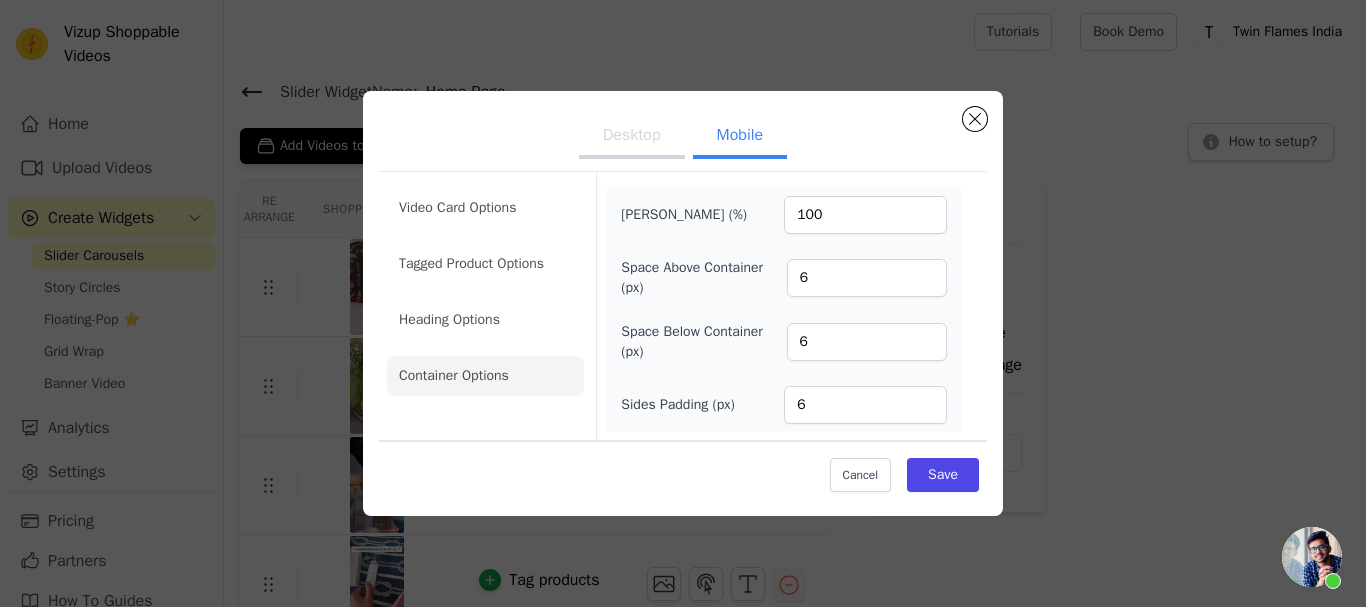 click on "Desktop Mobile   Video Card Options Tagged Product Options Heading Options Container Options   Max Width (%)   100   Space Above Container (px)   6   Space Below Container (px)   6   Sides Padding (px)   6   Cancel     Save" 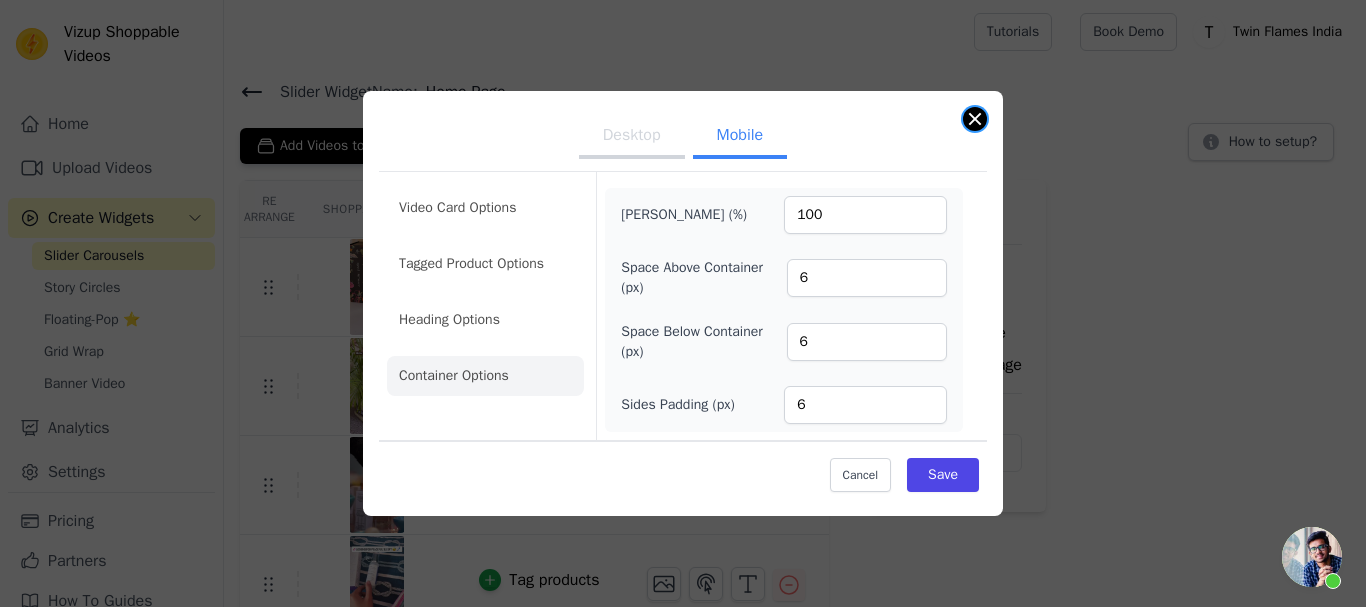 click at bounding box center [975, 119] 